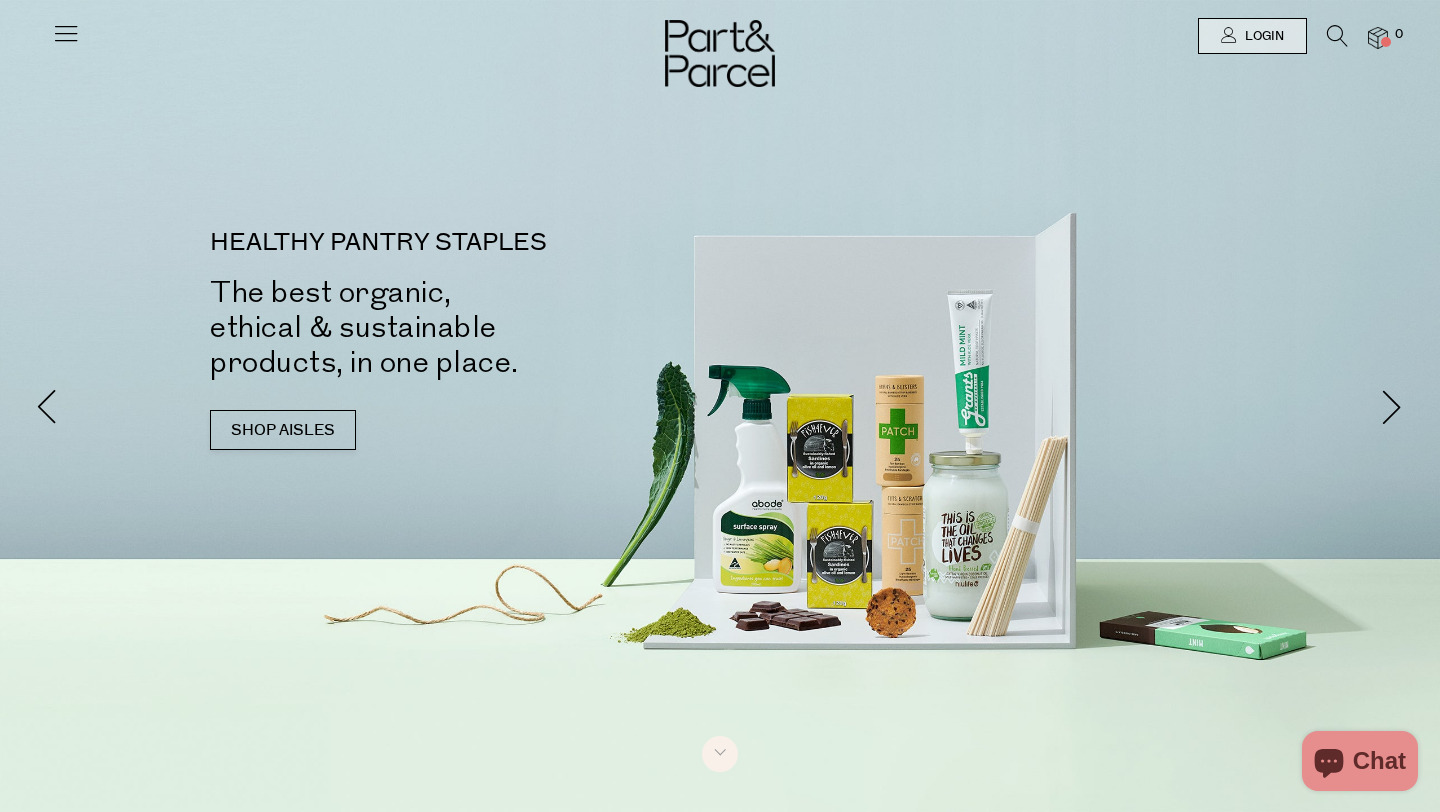 scroll, scrollTop: 0, scrollLeft: 0, axis: both 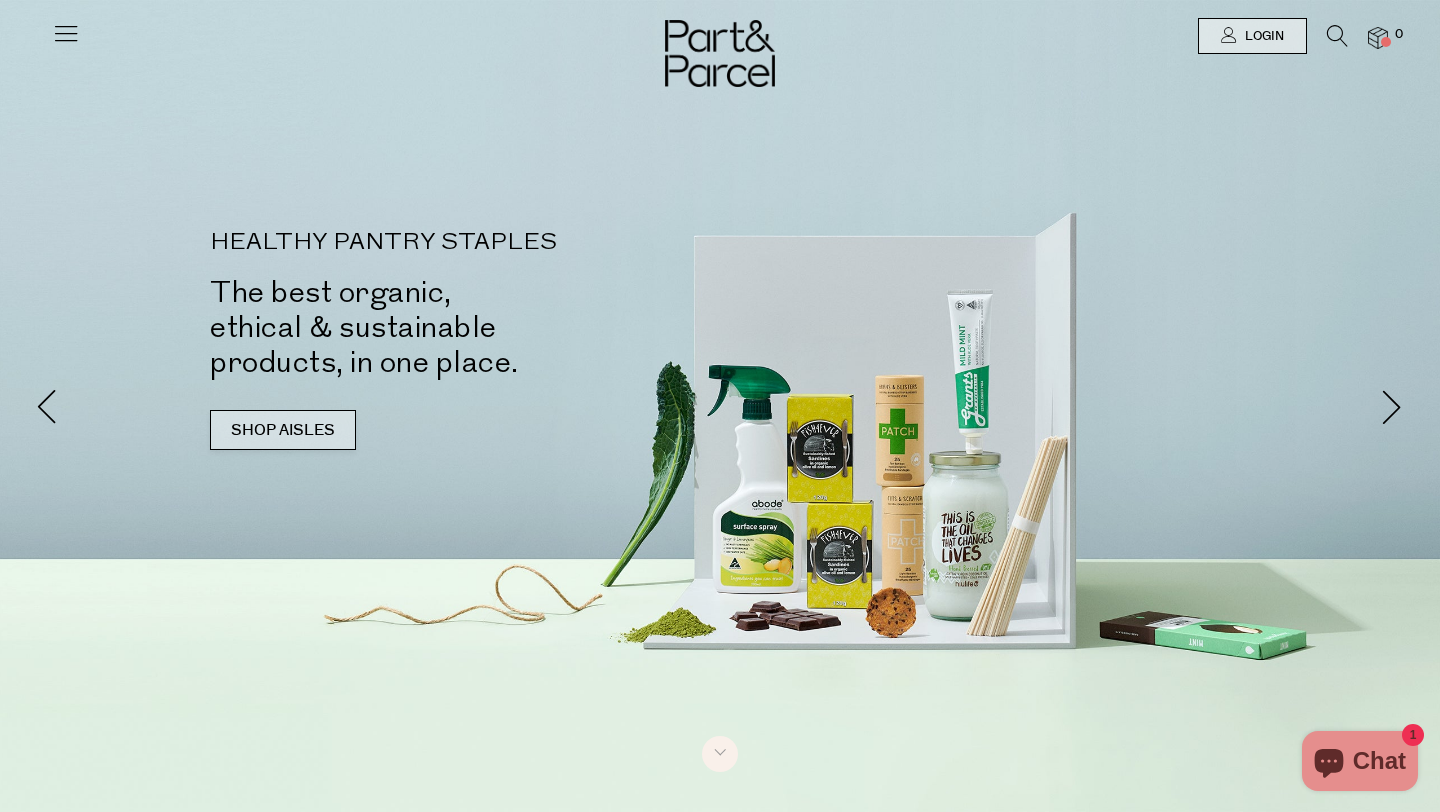 click on "SHOP AISLES" at bounding box center (283, 430) 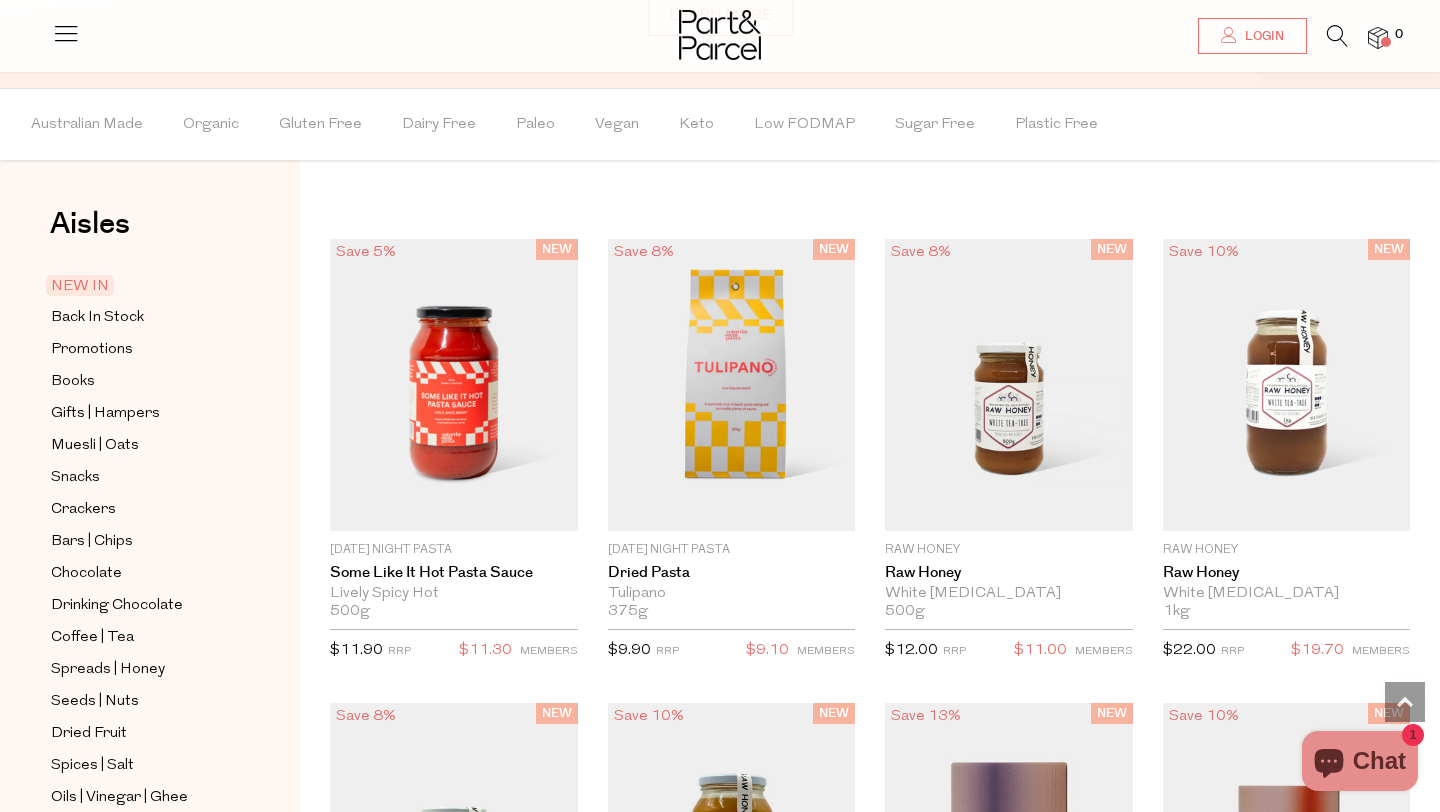 scroll, scrollTop: 1604, scrollLeft: 0, axis: vertical 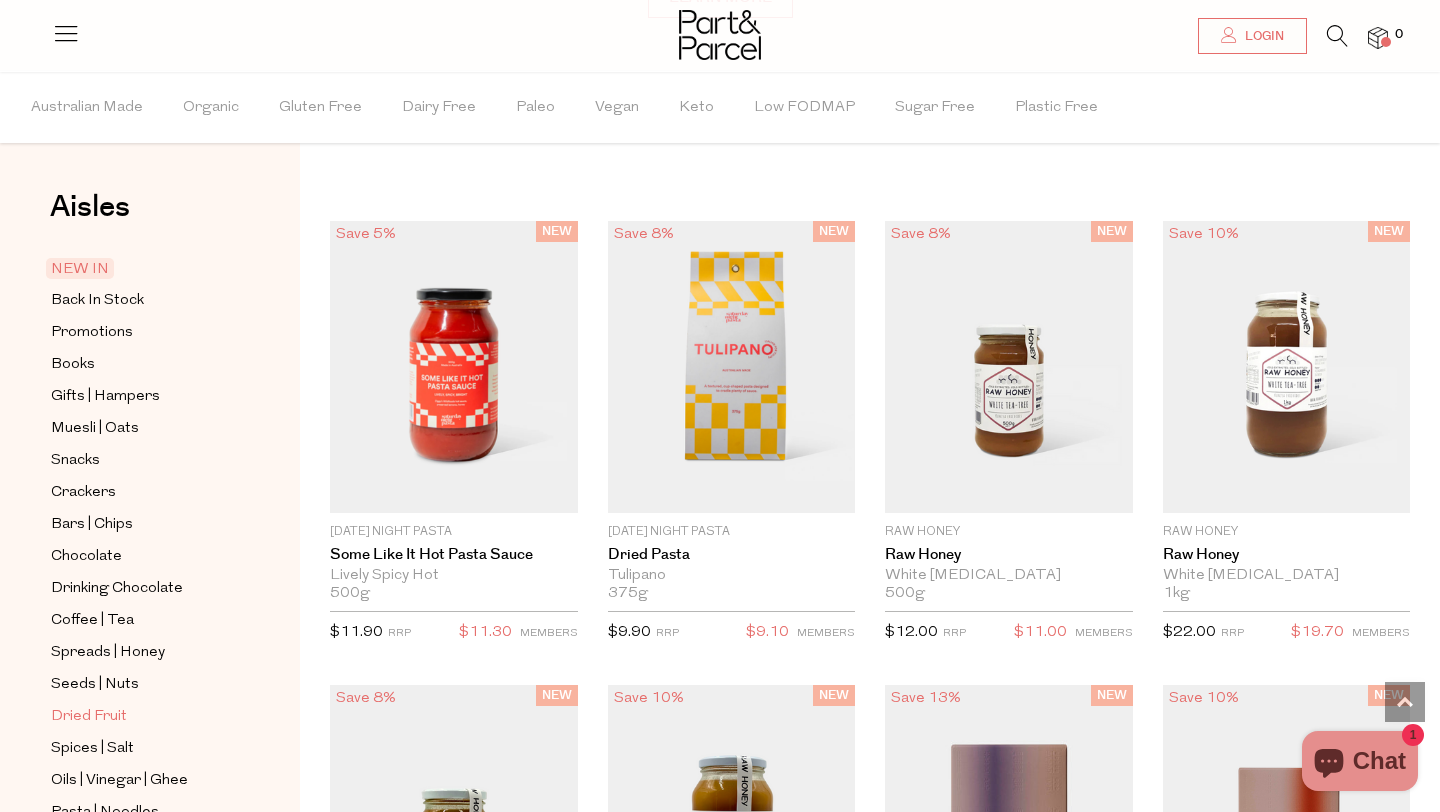 click on "Dried Fruit" at bounding box center (89, 717) 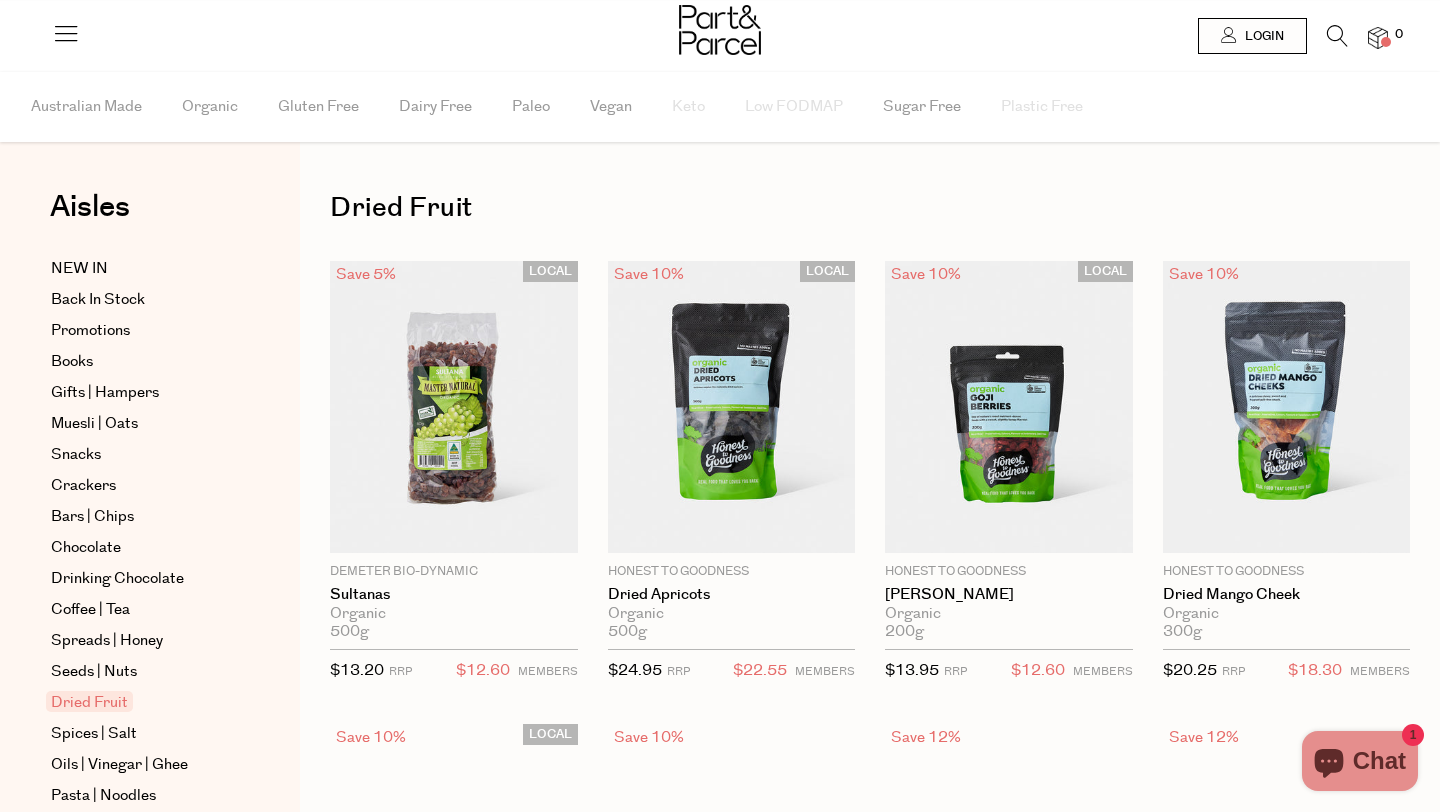 scroll, scrollTop: 0, scrollLeft: 0, axis: both 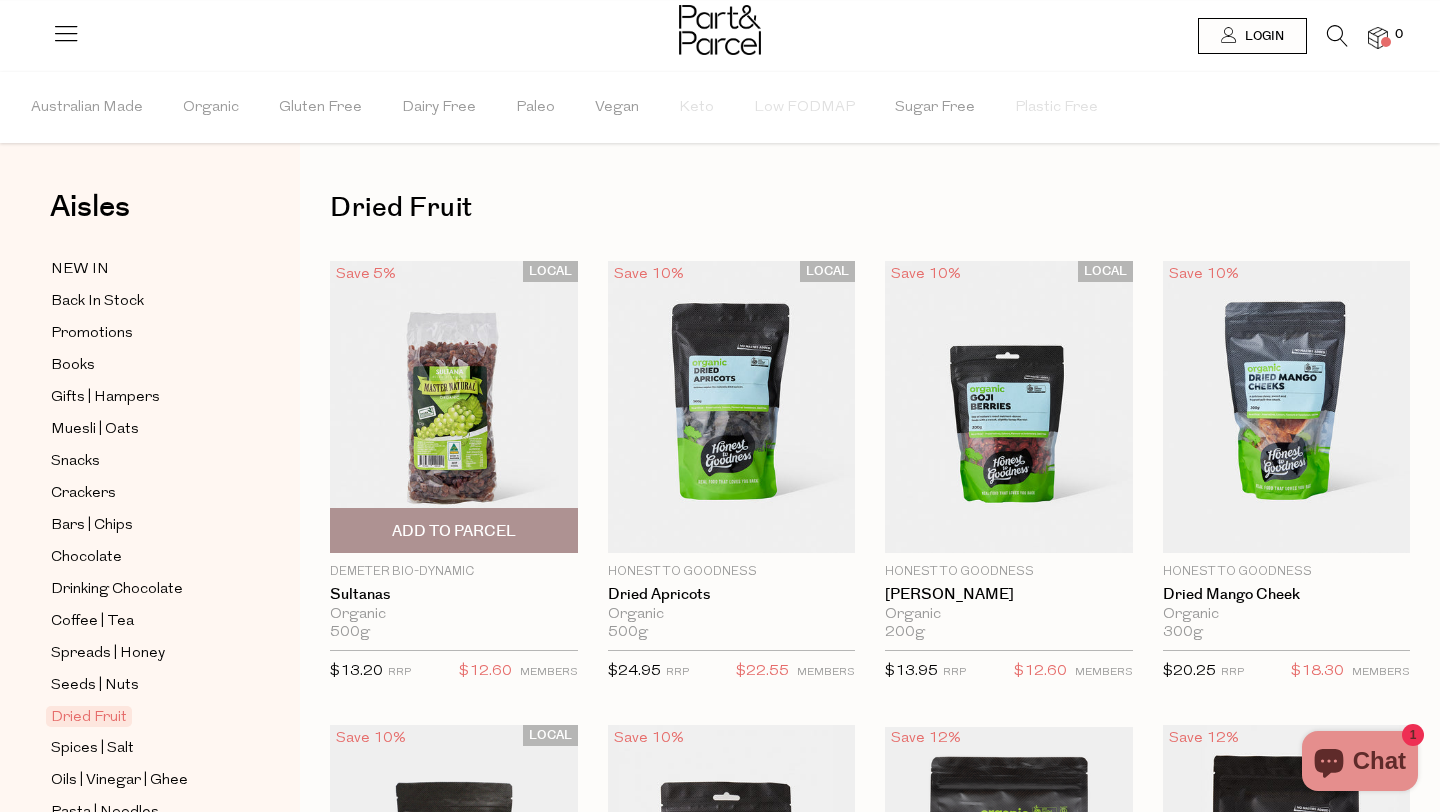 click on "Add To Parcel" at bounding box center [454, 531] 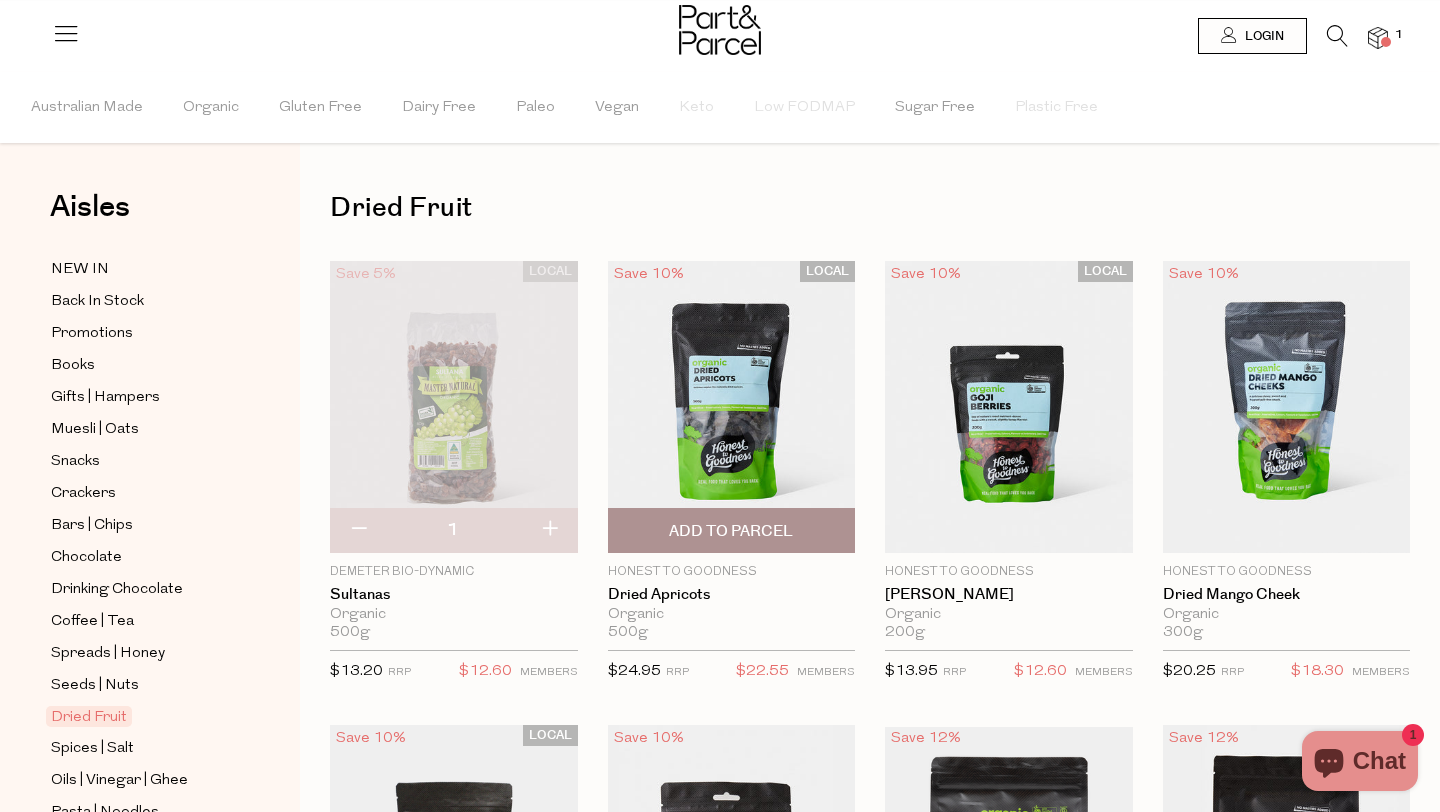click on "Add To Parcel" at bounding box center (731, 531) 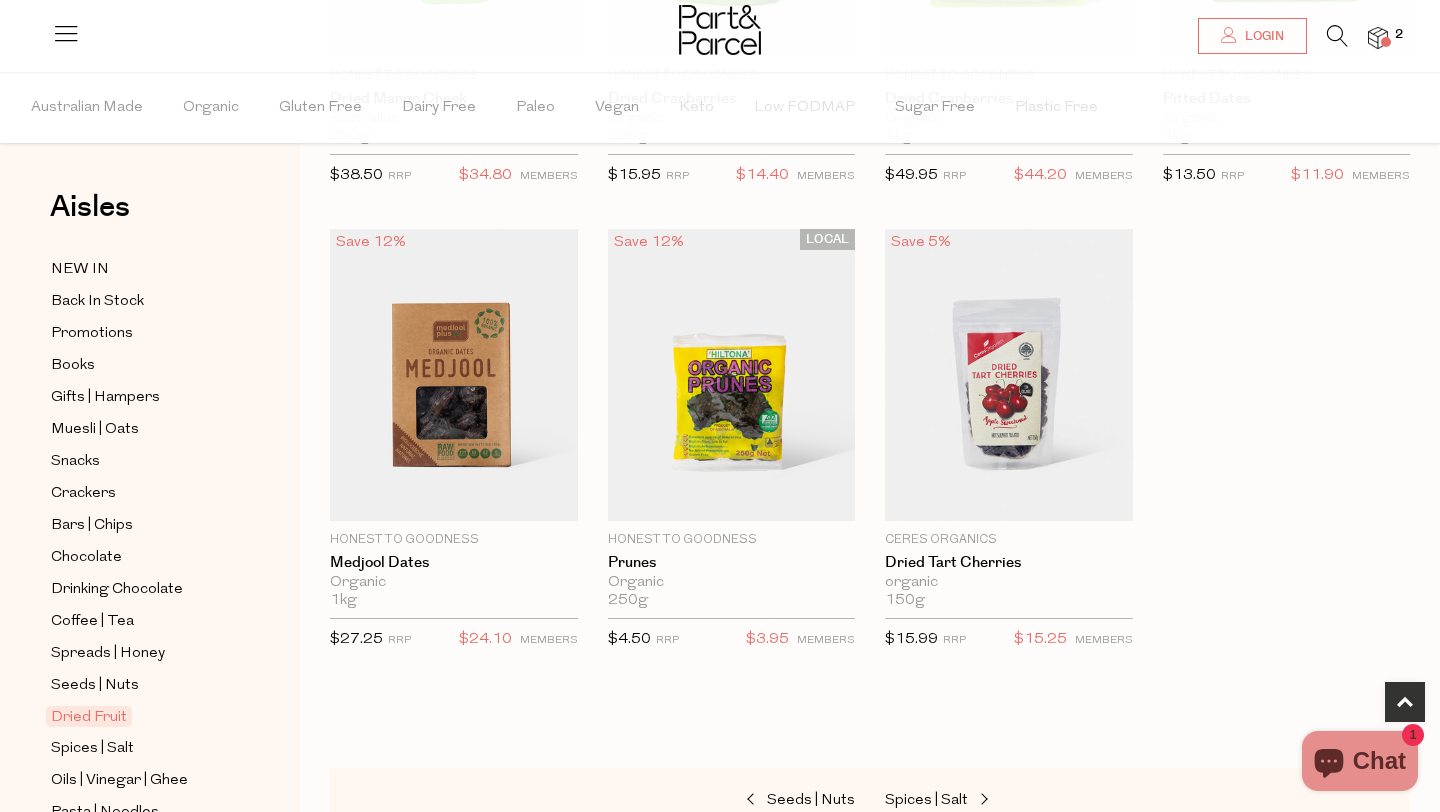 scroll, scrollTop: 973, scrollLeft: 0, axis: vertical 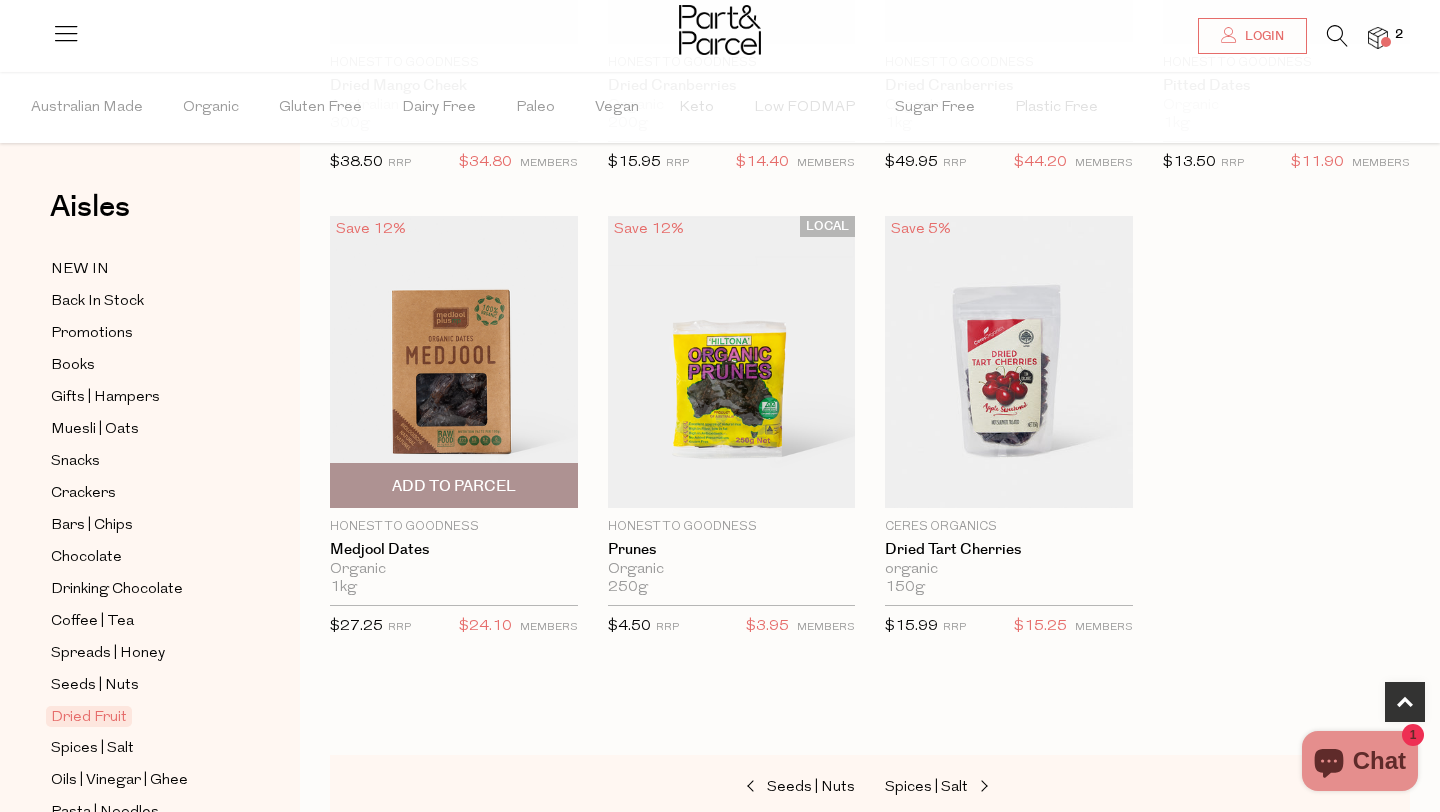 click on "Add To Parcel" at bounding box center [454, 486] 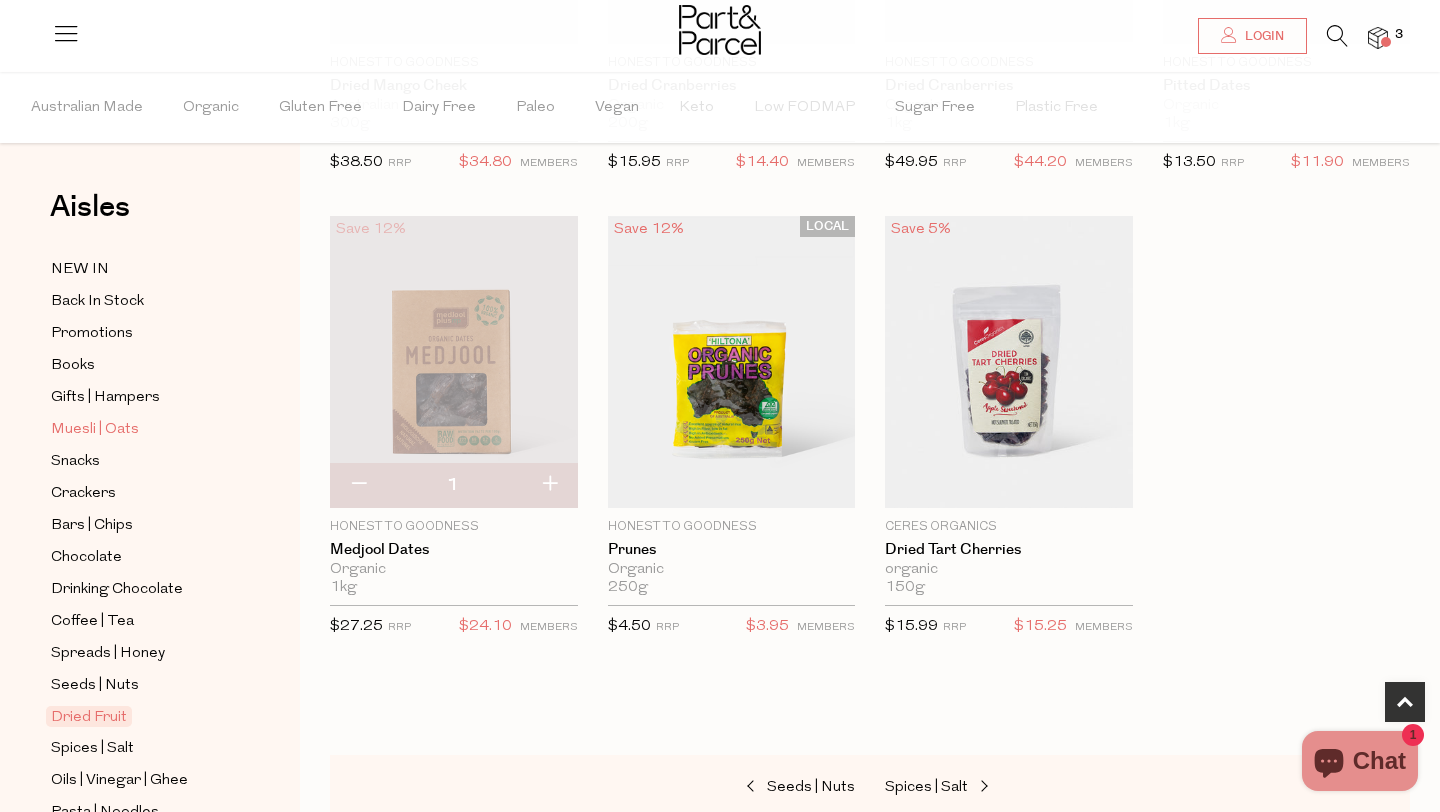 click on "Muesli | Oats" at bounding box center [95, 430] 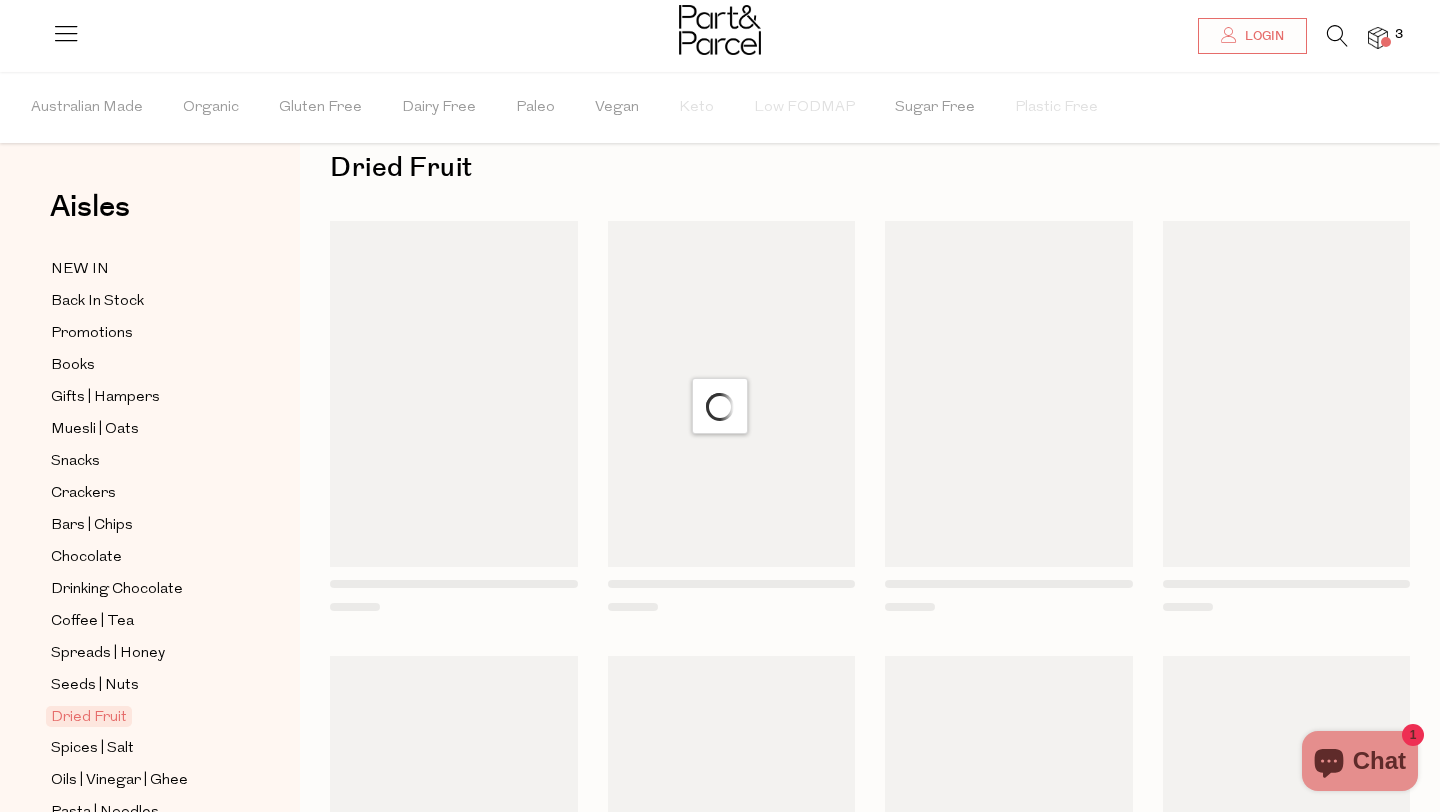 scroll, scrollTop: 0, scrollLeft: 0, axis: both 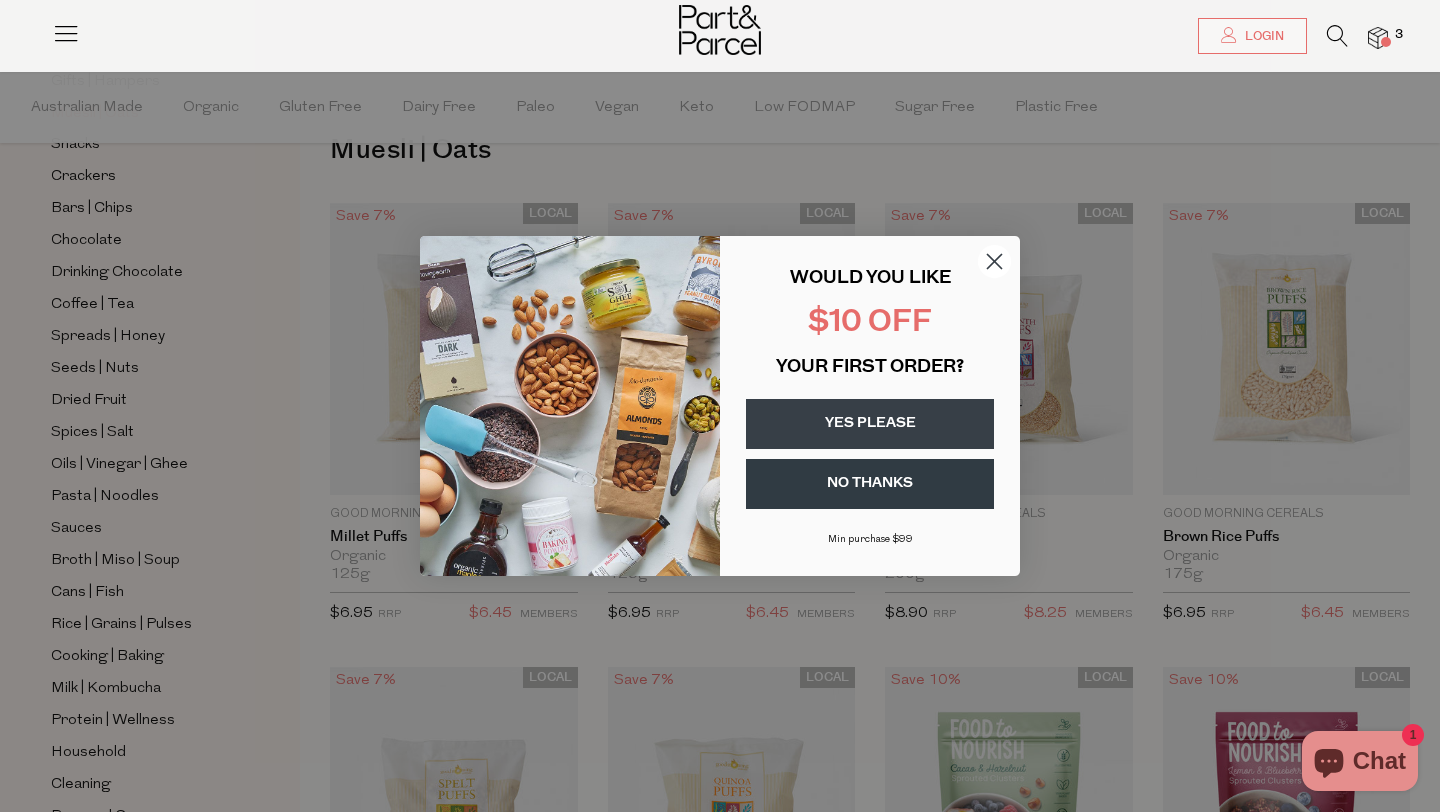 click on "YES PLEASE" at bounding box center (870, 424) 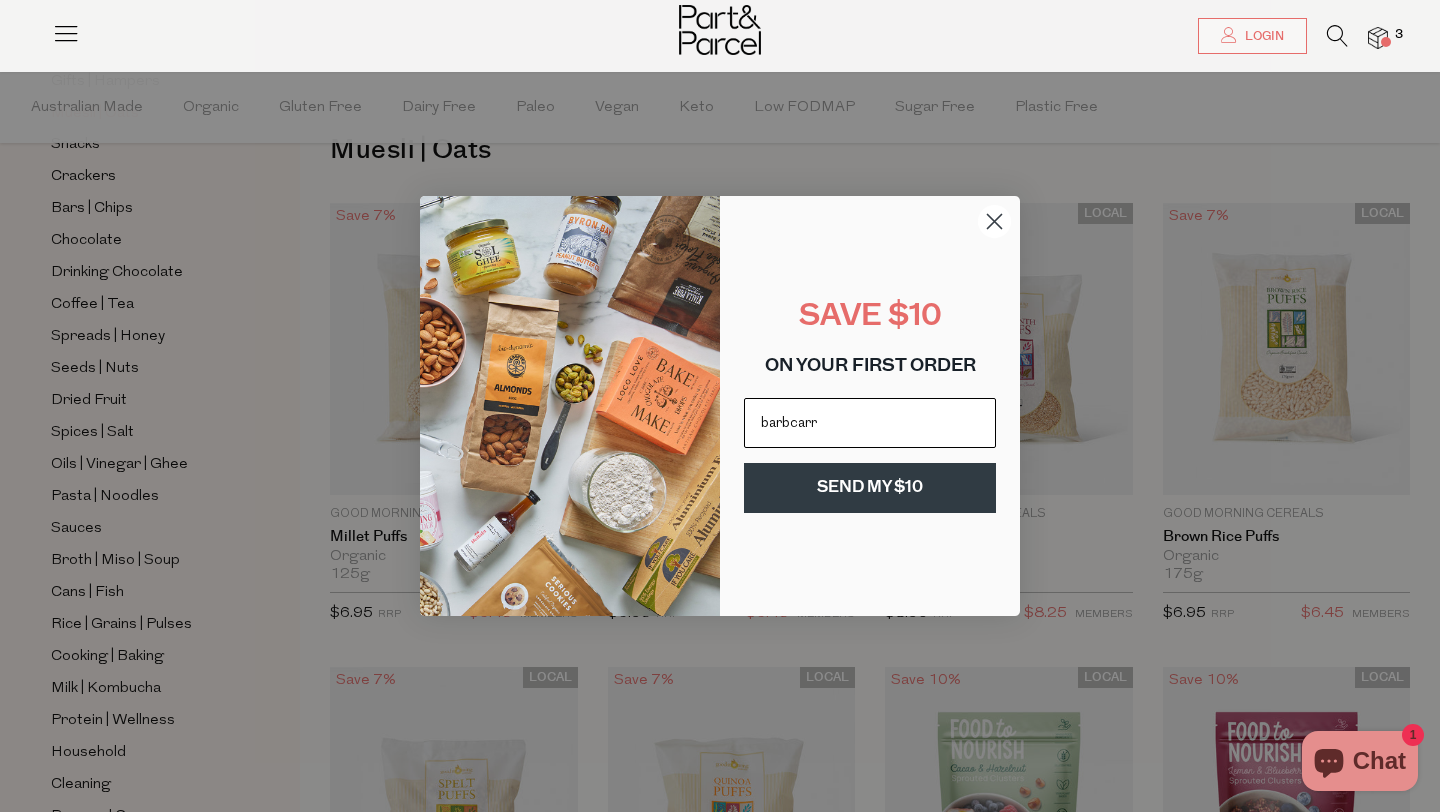 type on "barbcarrodus@gmail.com" 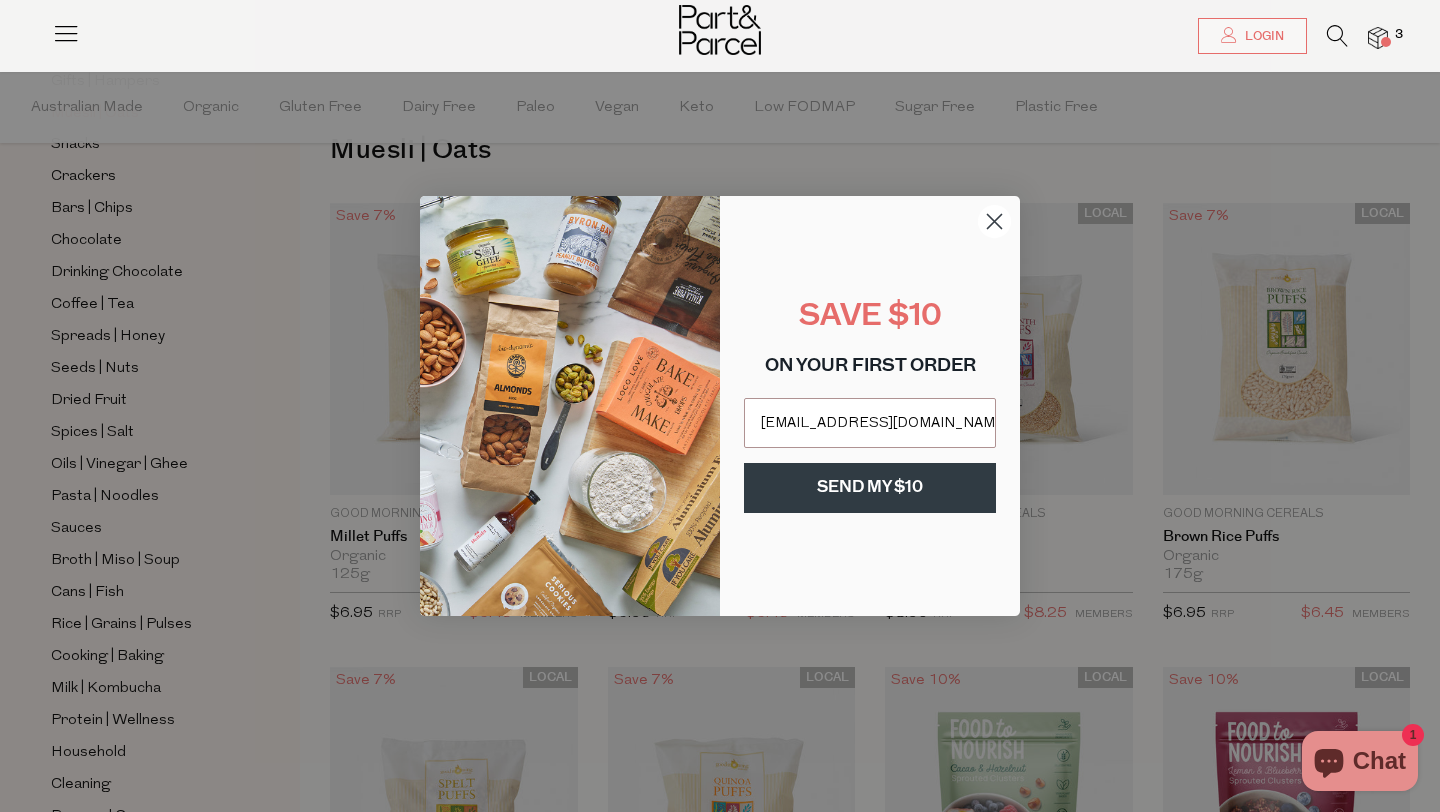click on "SEND MY $10" at bounding box center [870, 488] 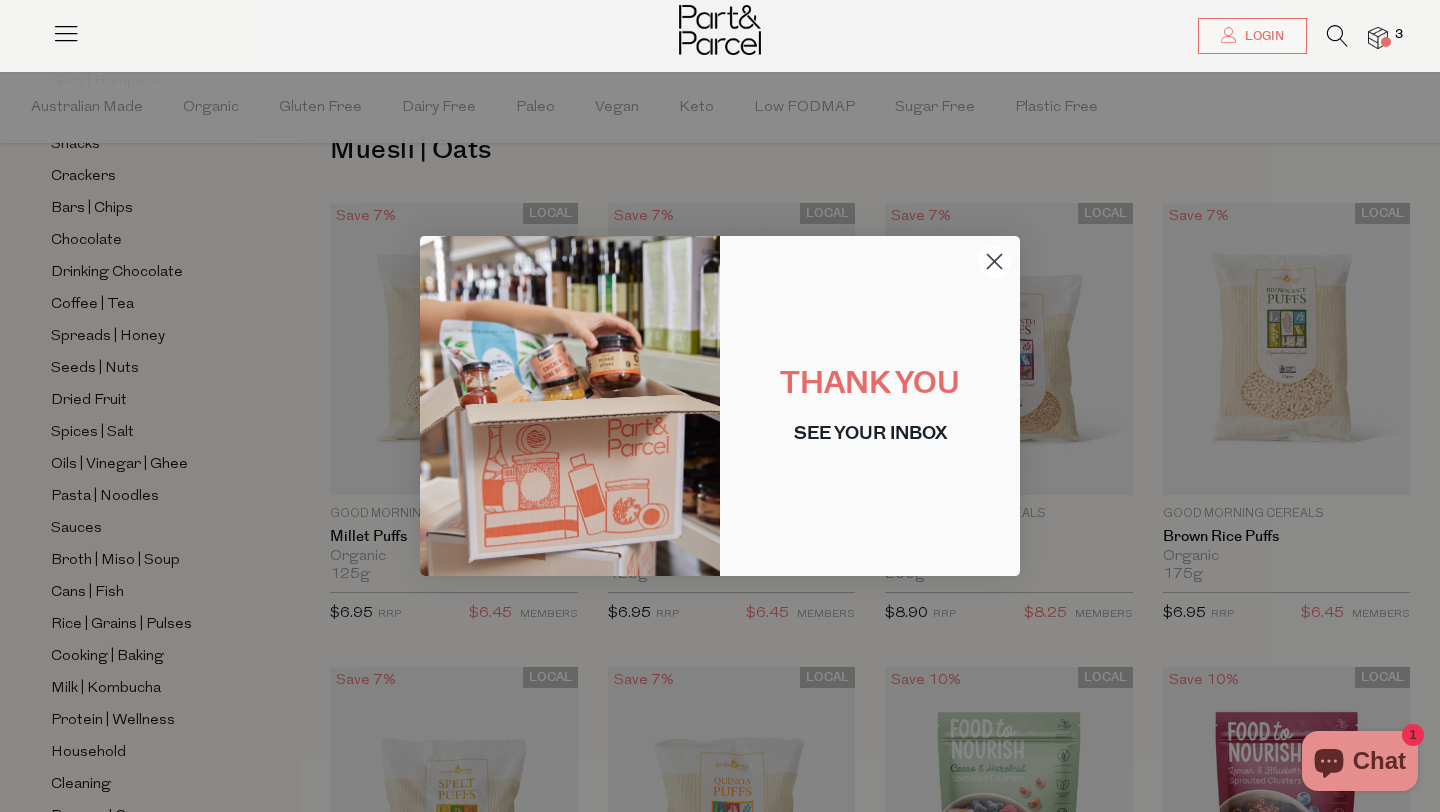 click 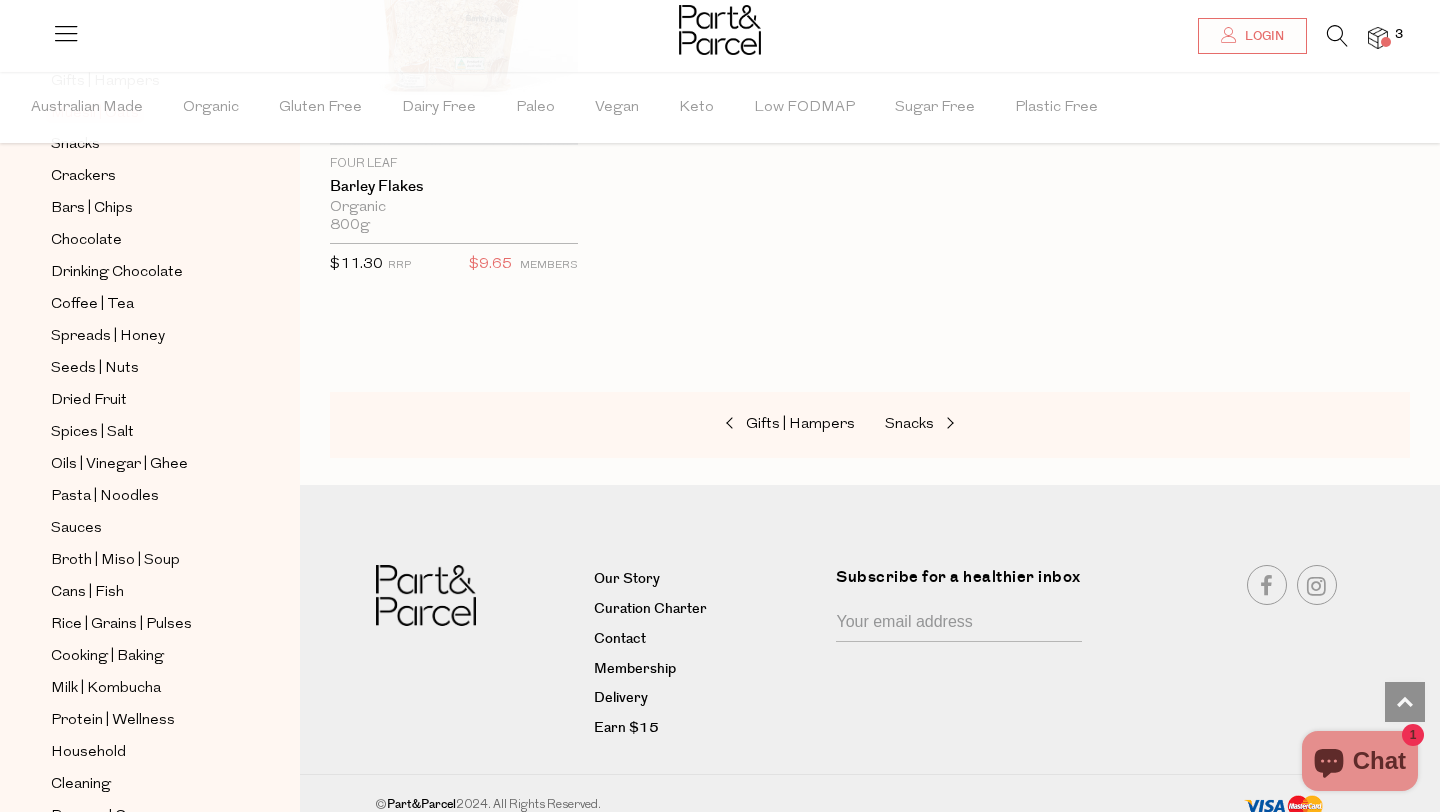 scroll, scrollTop: 5058, scrollLeft: 0, axis: vertical 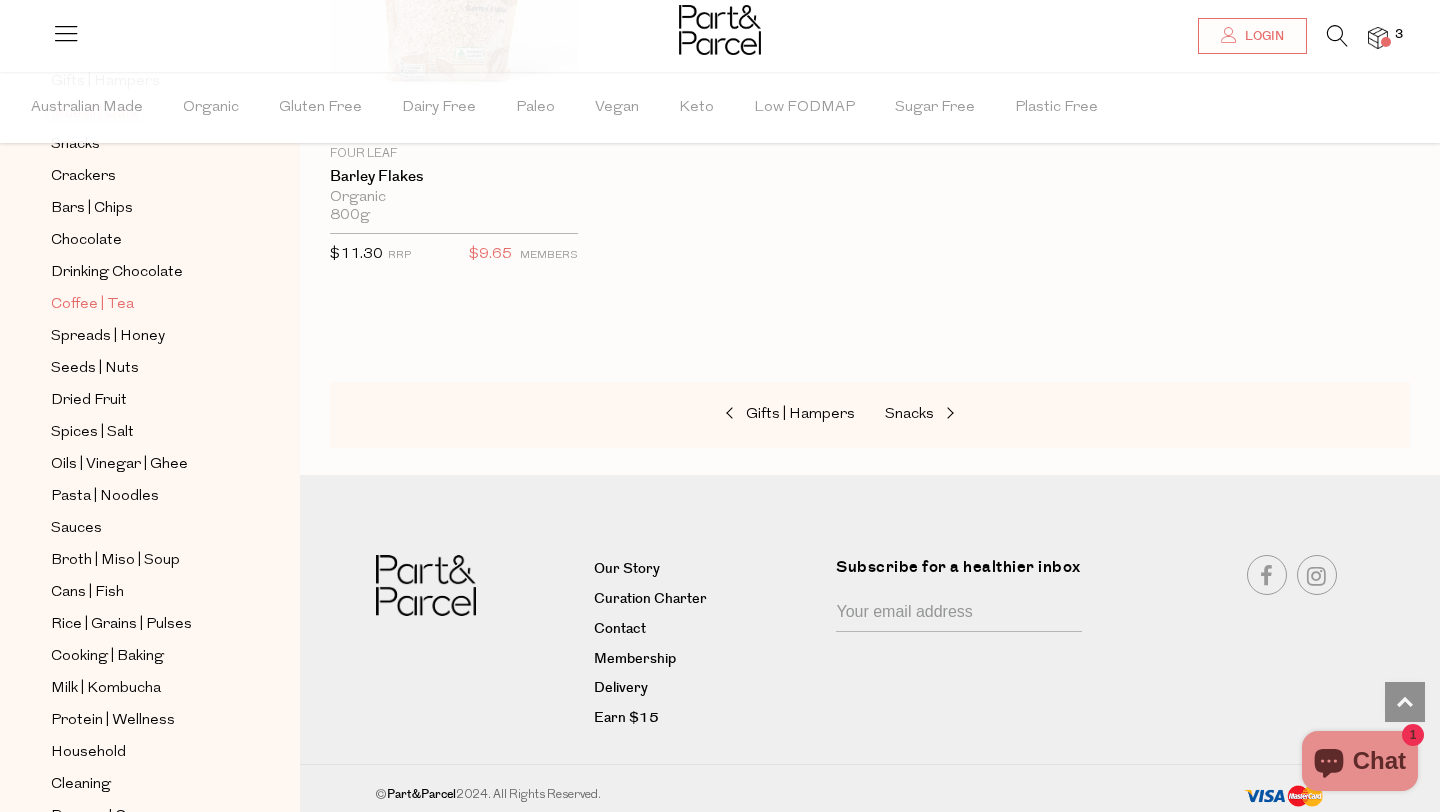 click on "Coffee | Tea" at bounding box center (92, 305) 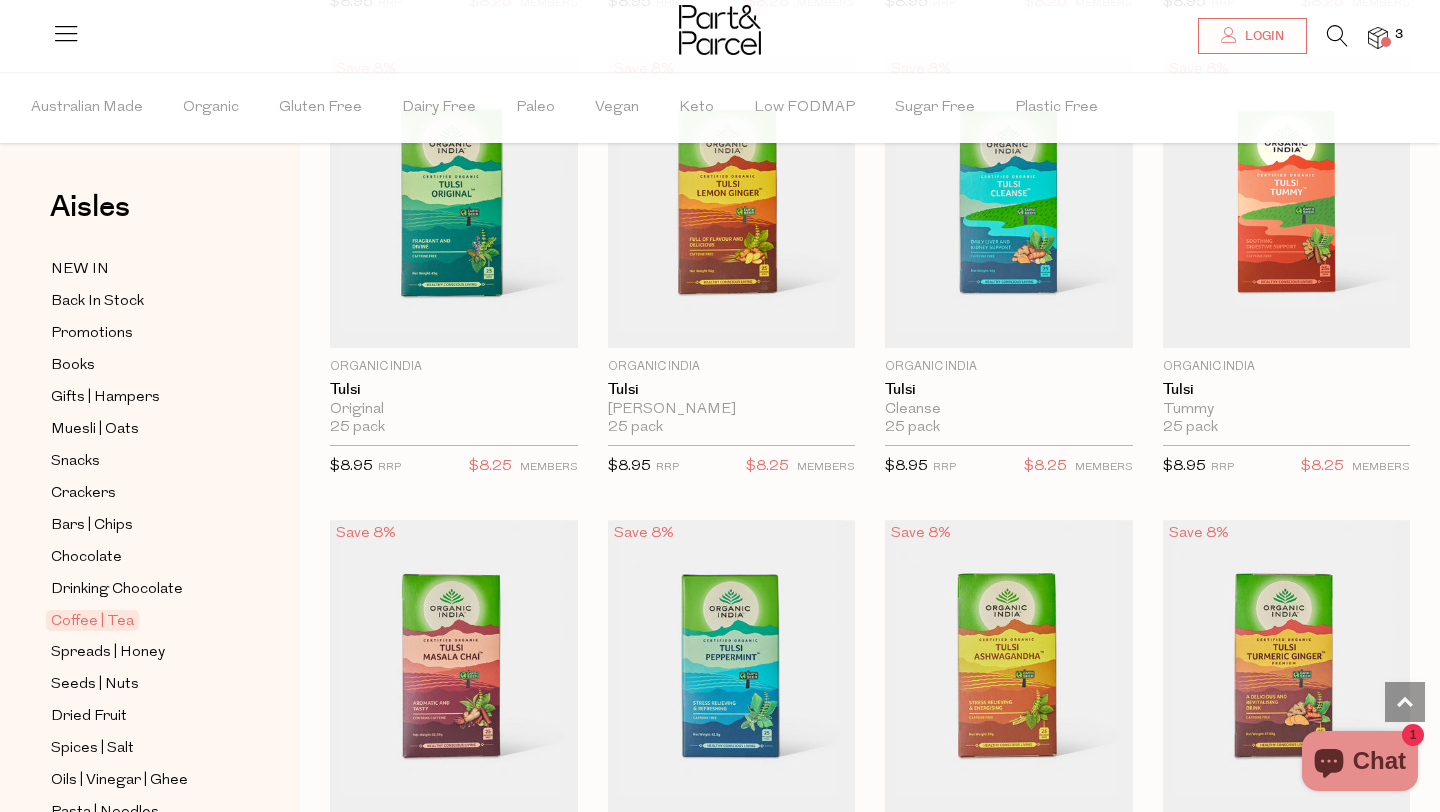 scroll, scrollTop: 0, scrollLeft: 0, axis: both 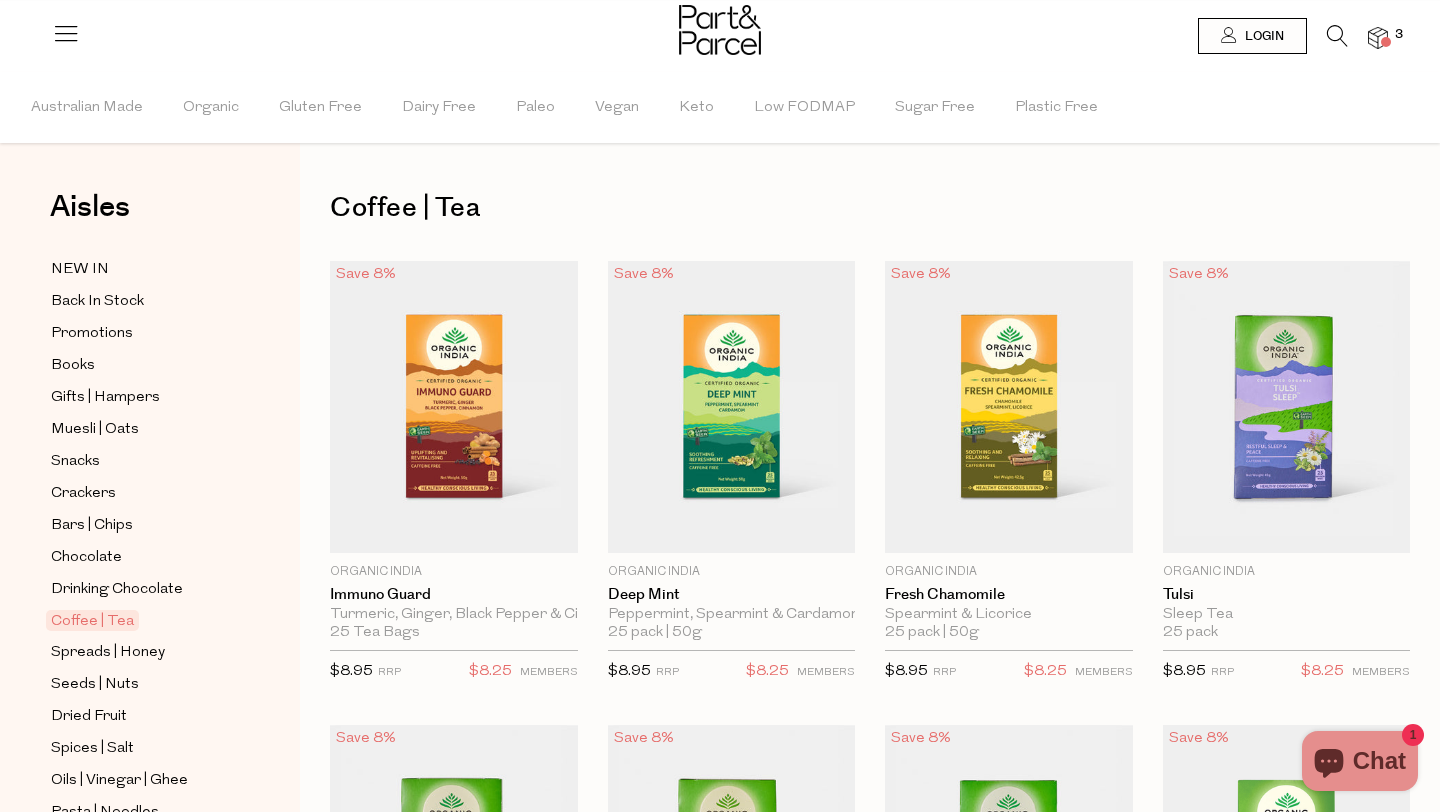 click at bounding box center (1337, 36) 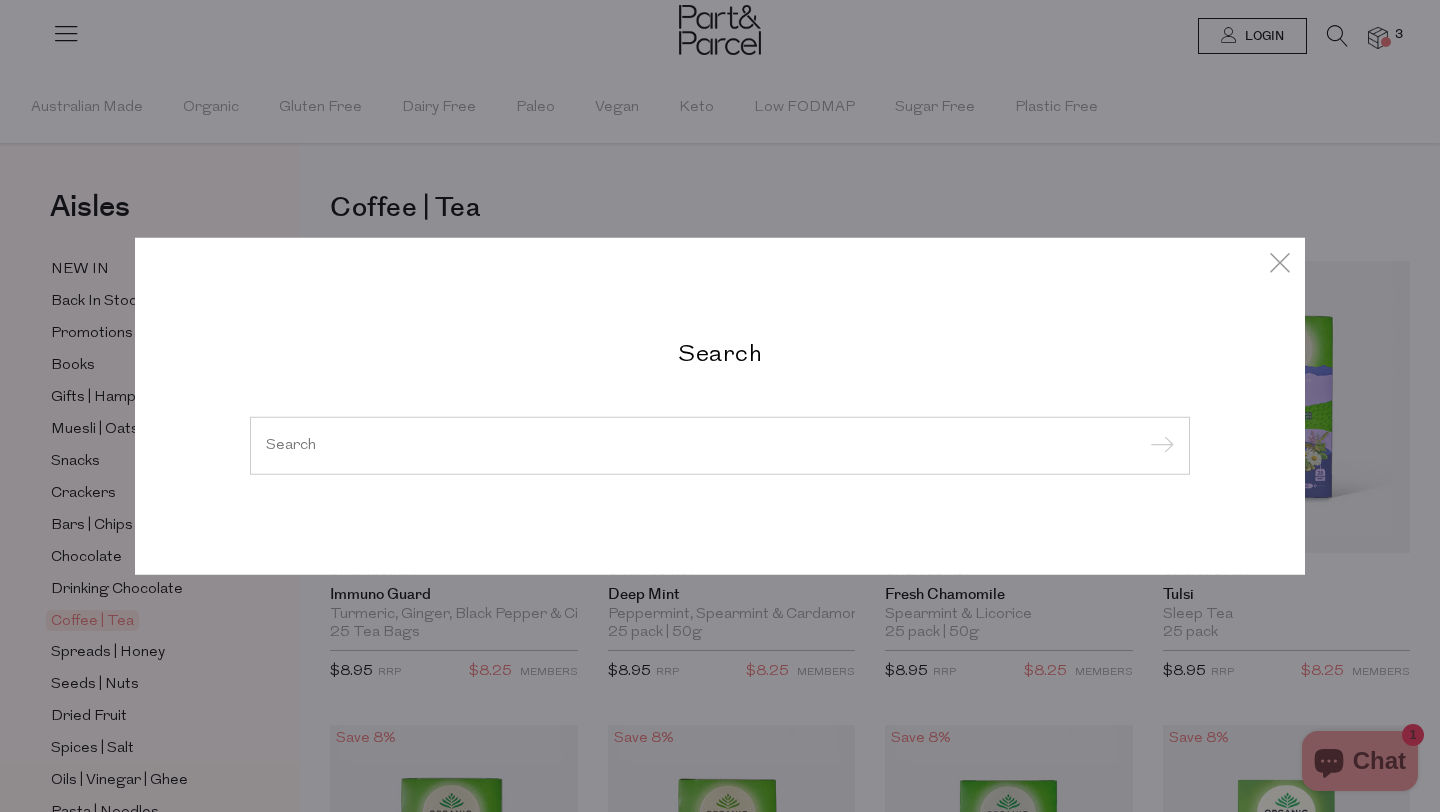 type on "a" 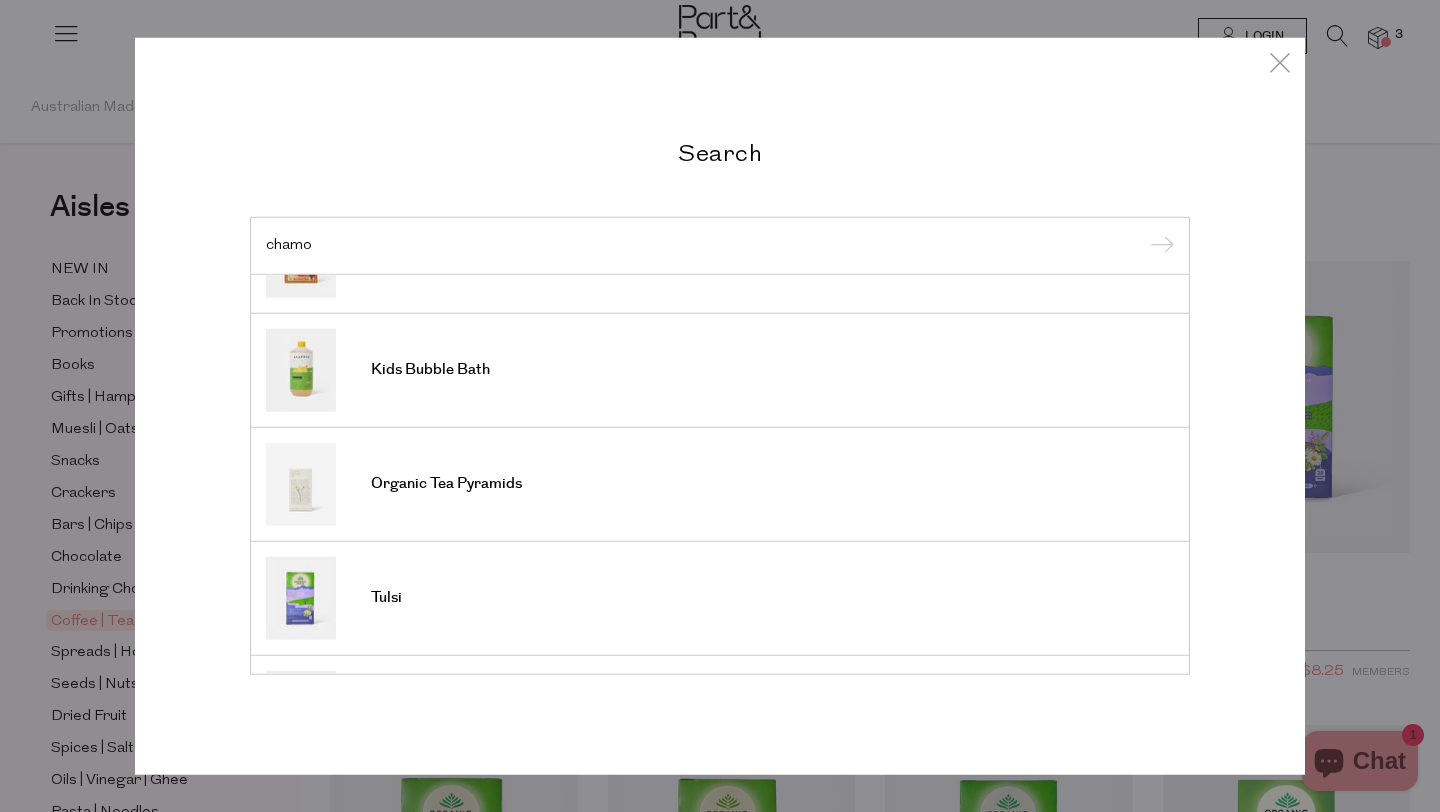 scroll, scrollTop: 0, scrollLeft: 0, axis: both 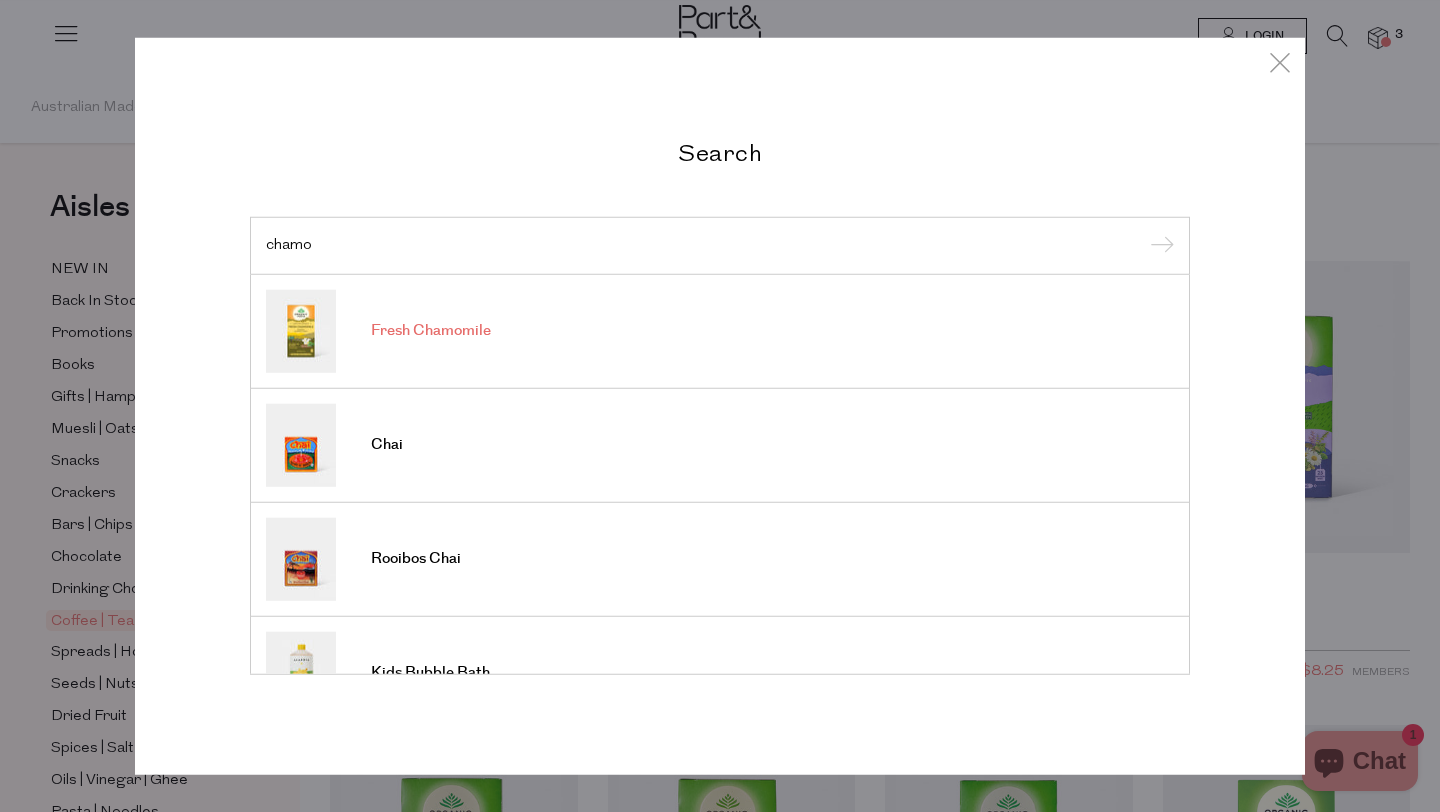 type on "chamo" 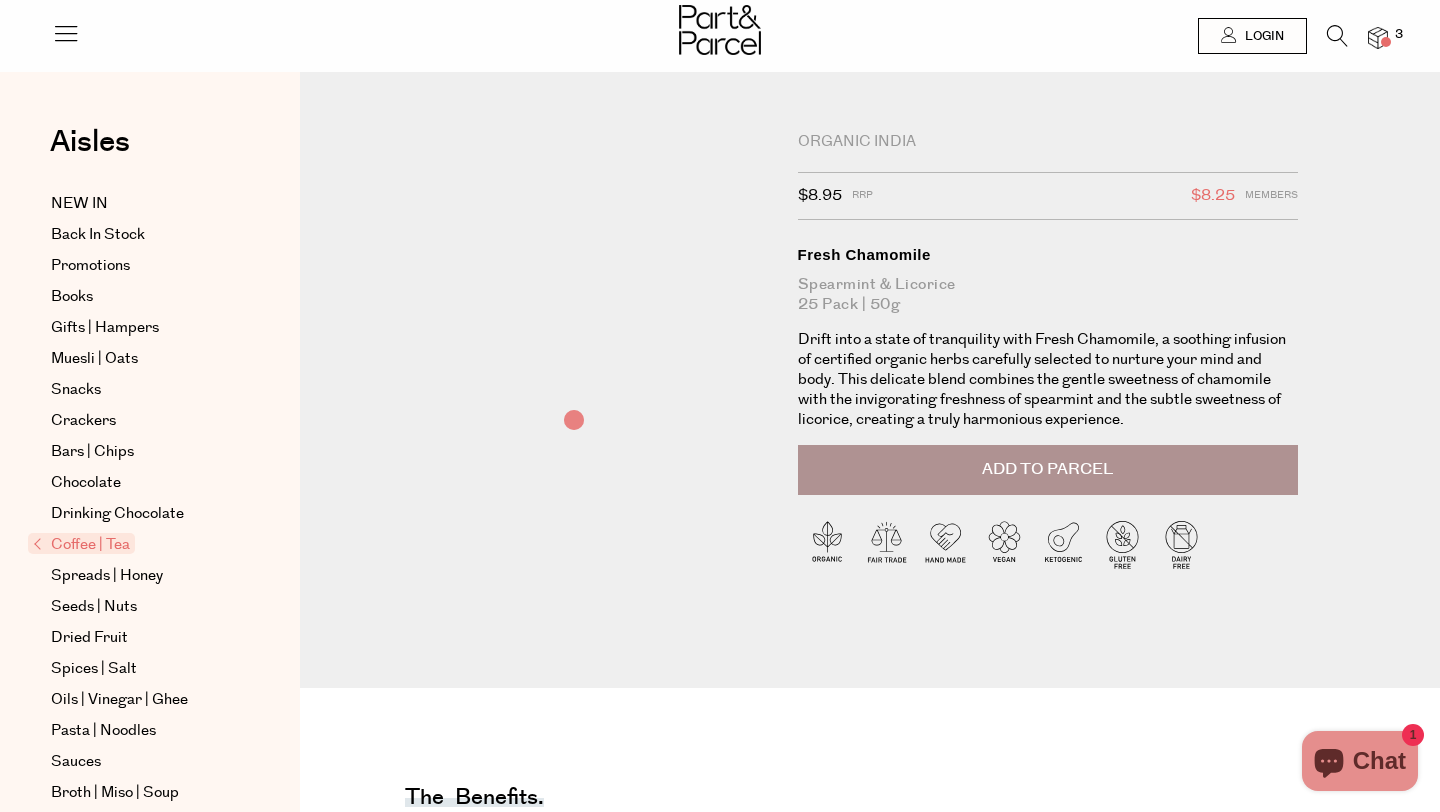 scroll, scrollTop: 0, scrollLeft: 0, axis: both 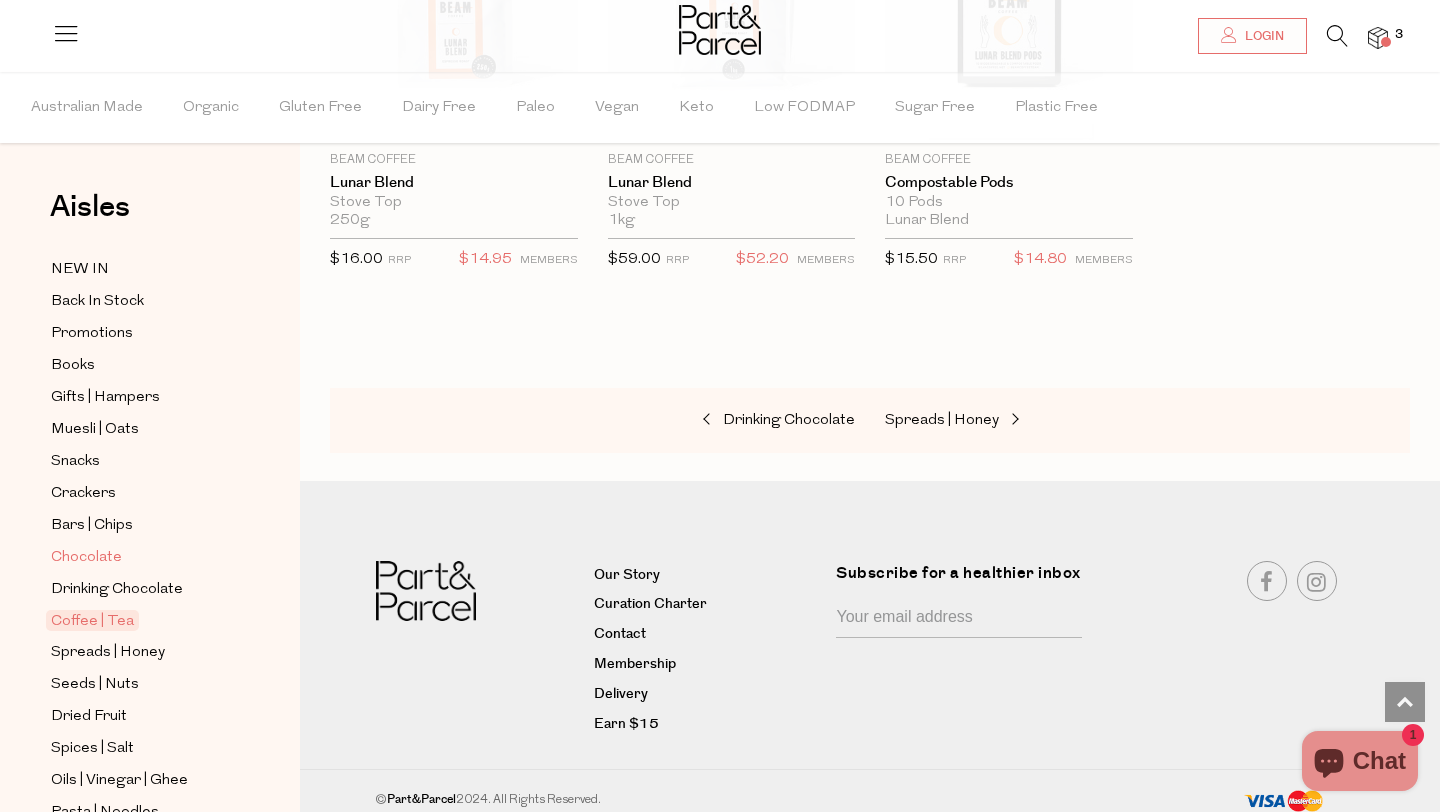 click on "Chocolate" at bounding box center (86, 558) 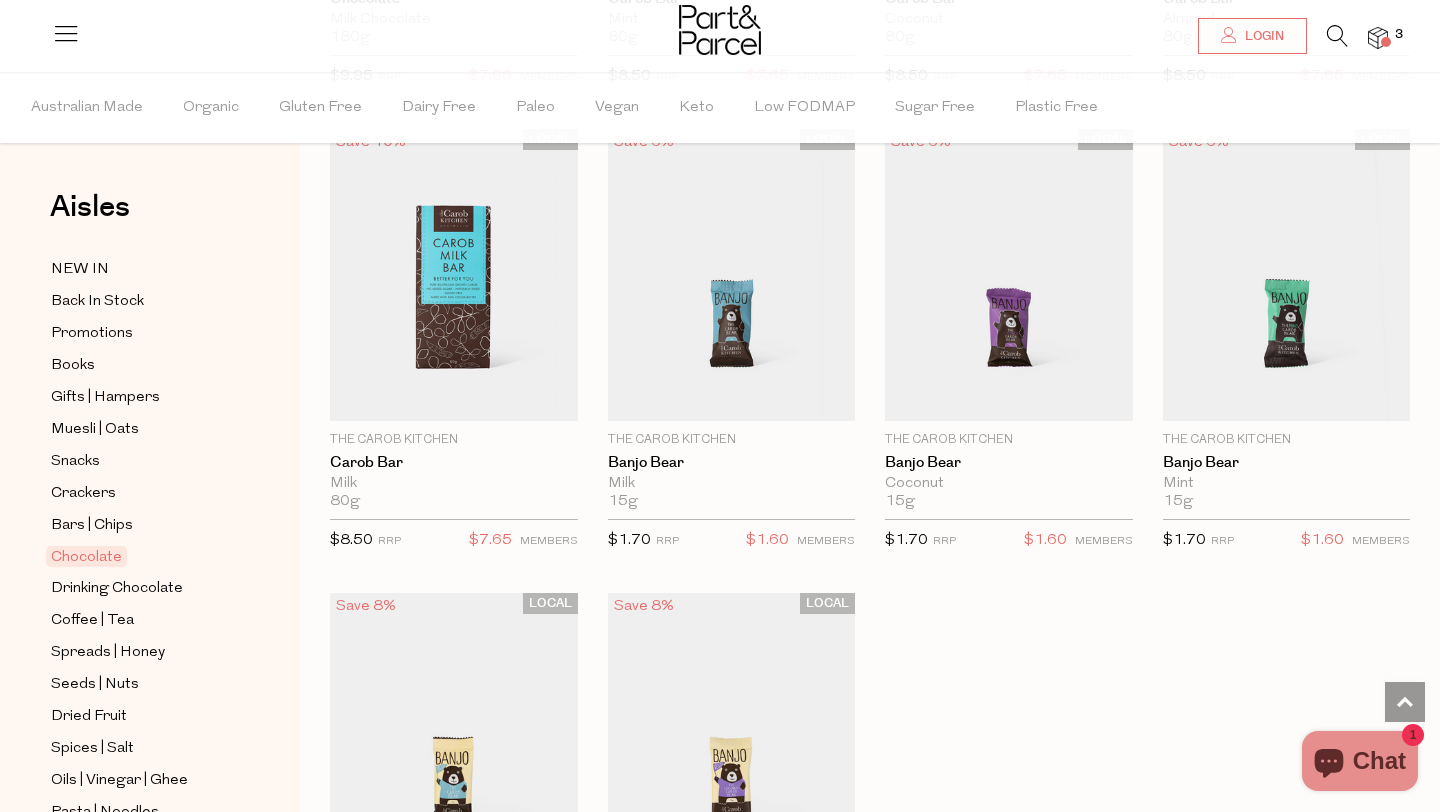 scroll, scrollTop: 5243, scrollLeft: 0, axis: vertical 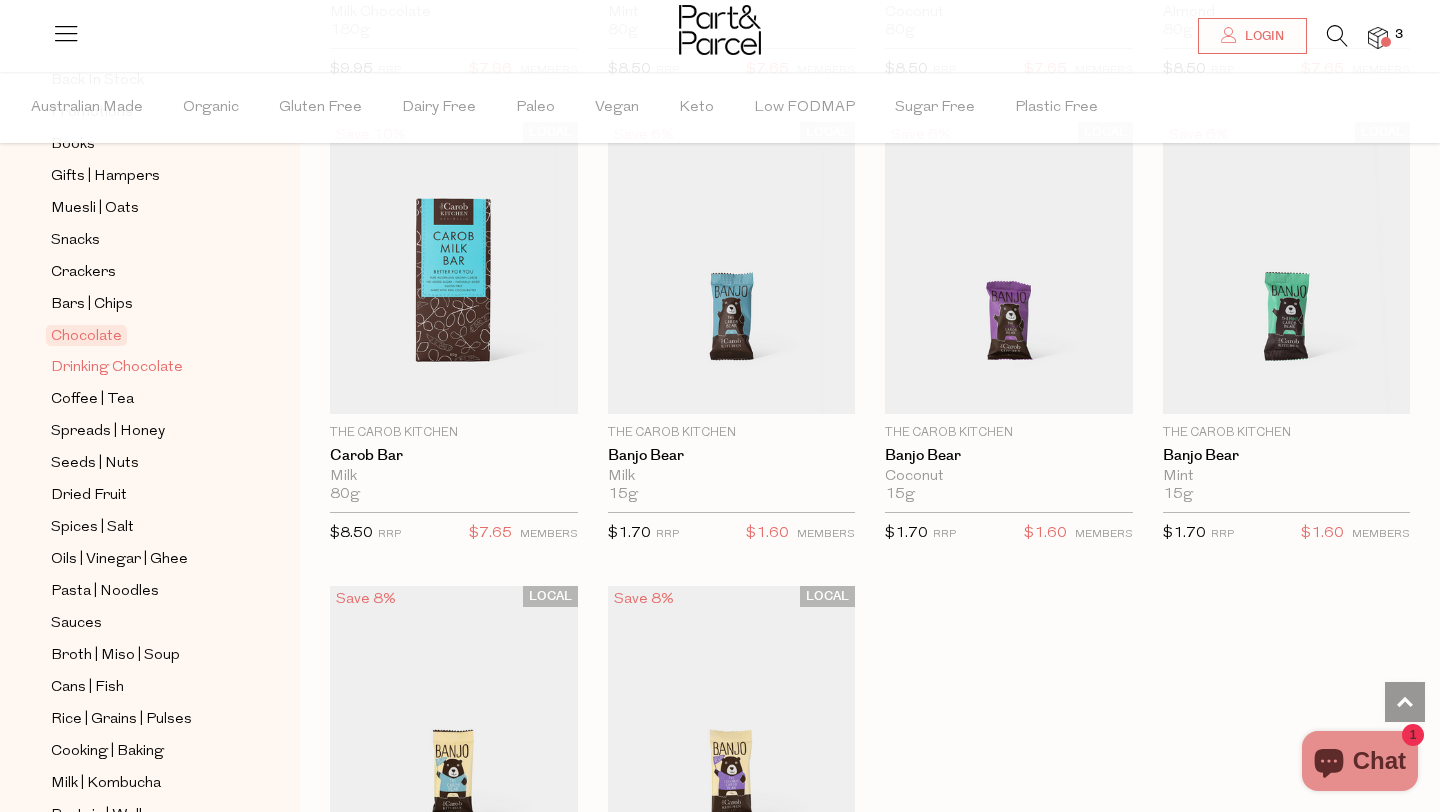 click on "Drinking Chocolate" at bounding box center (117, 368) 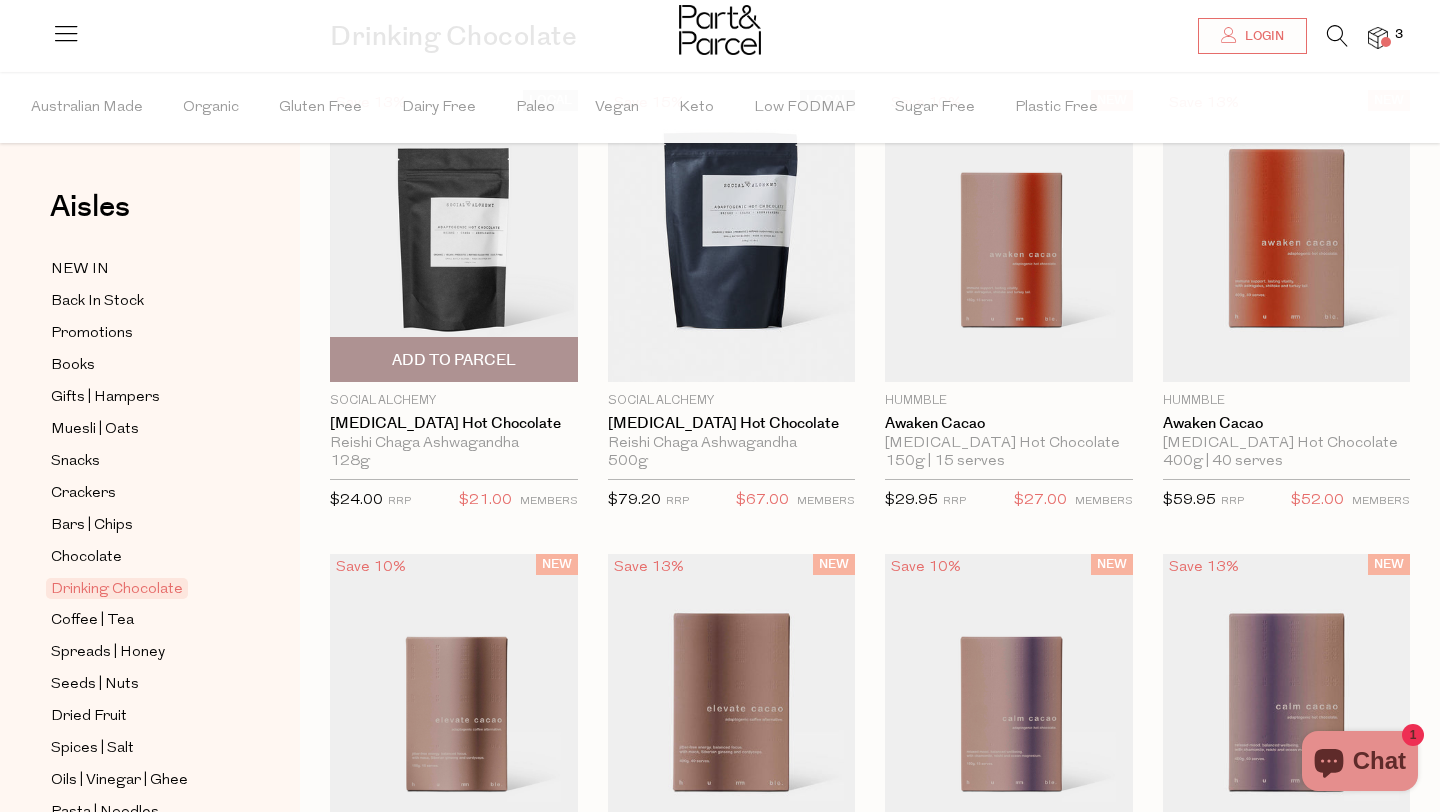 scroll, scrollTop: 173, scrollLeft: 0, axis: vertical 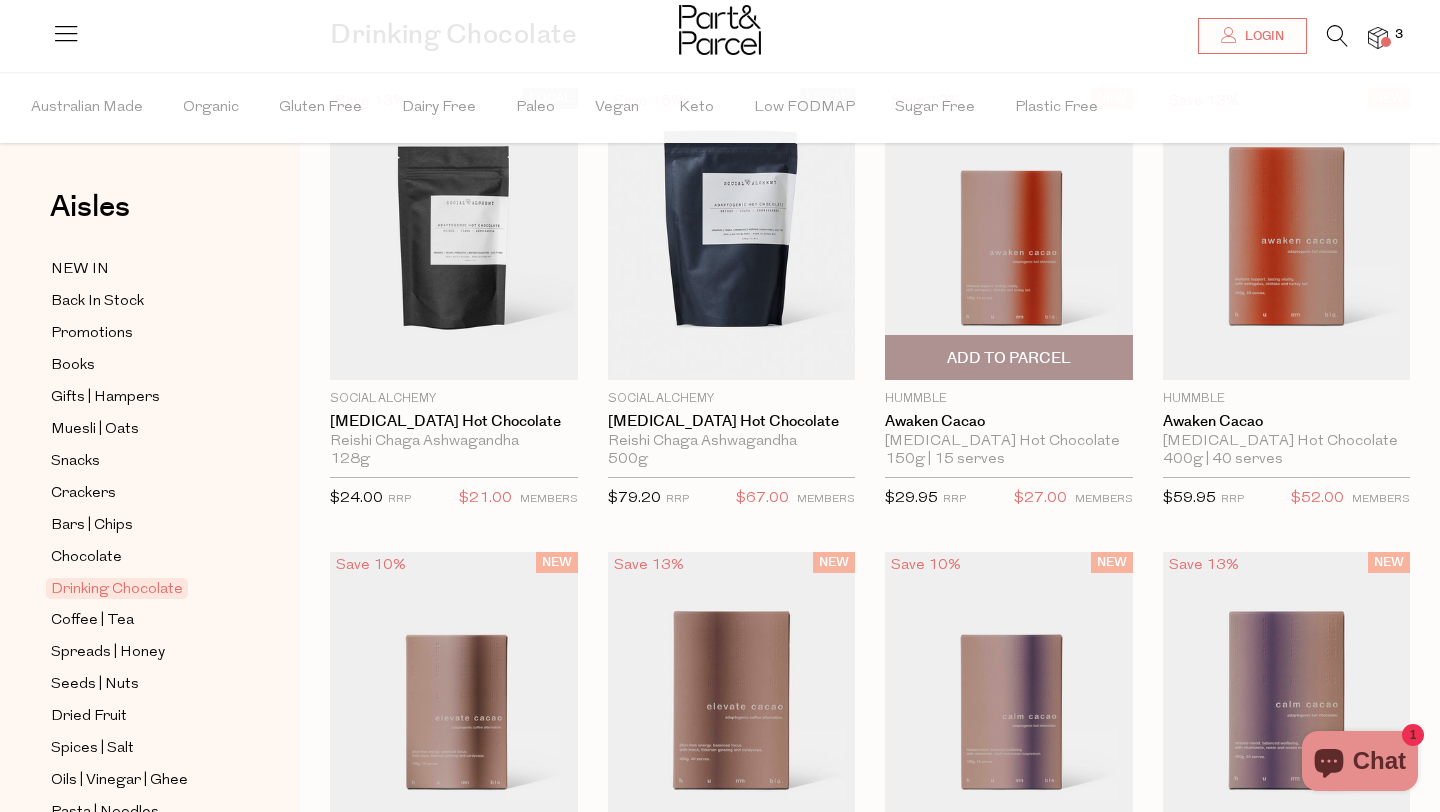click on "[MEDICAL_DATA] Hot Chocolate" at bounding box center (1009, 442) 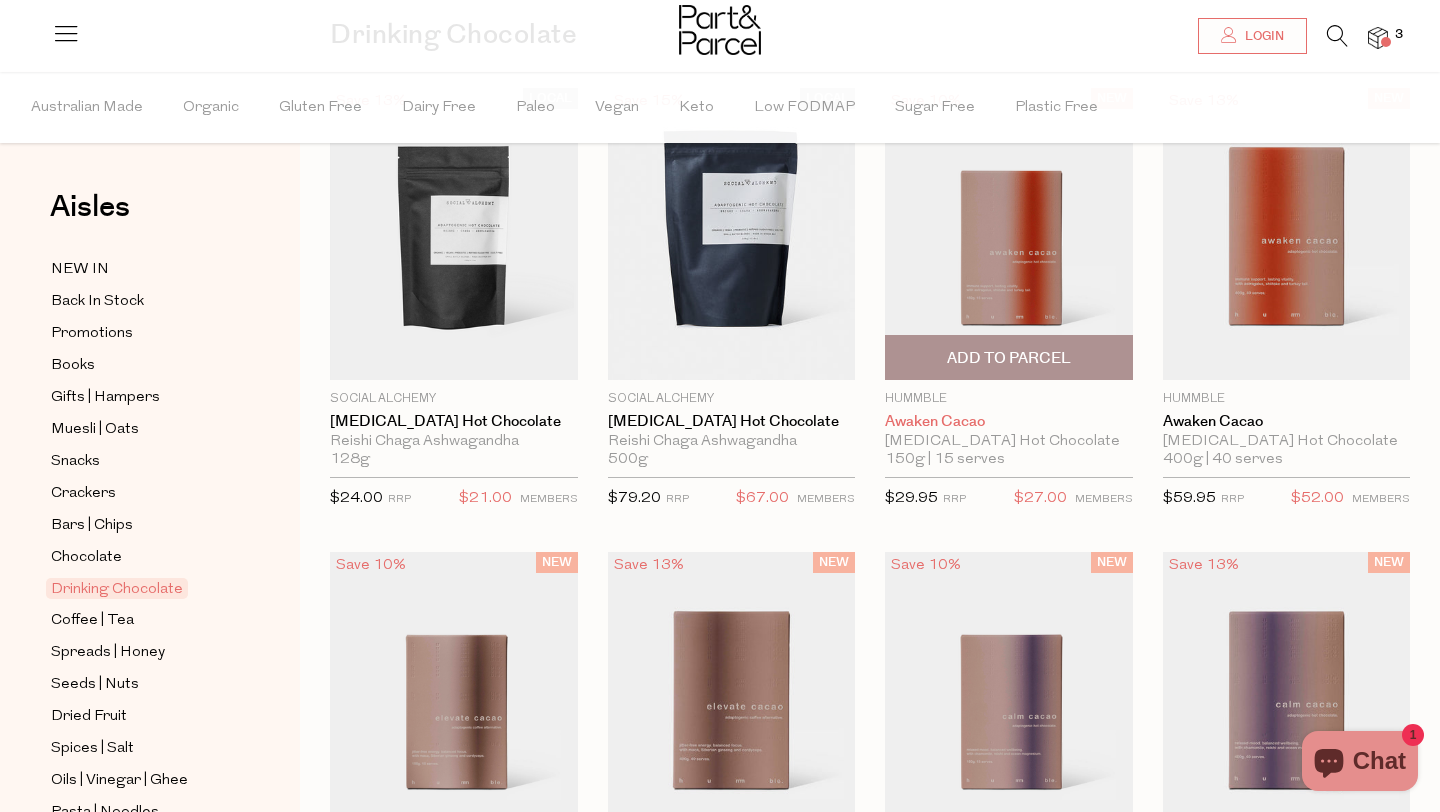 click on "Awaken Cacao" at bounding box center [1009, 422] 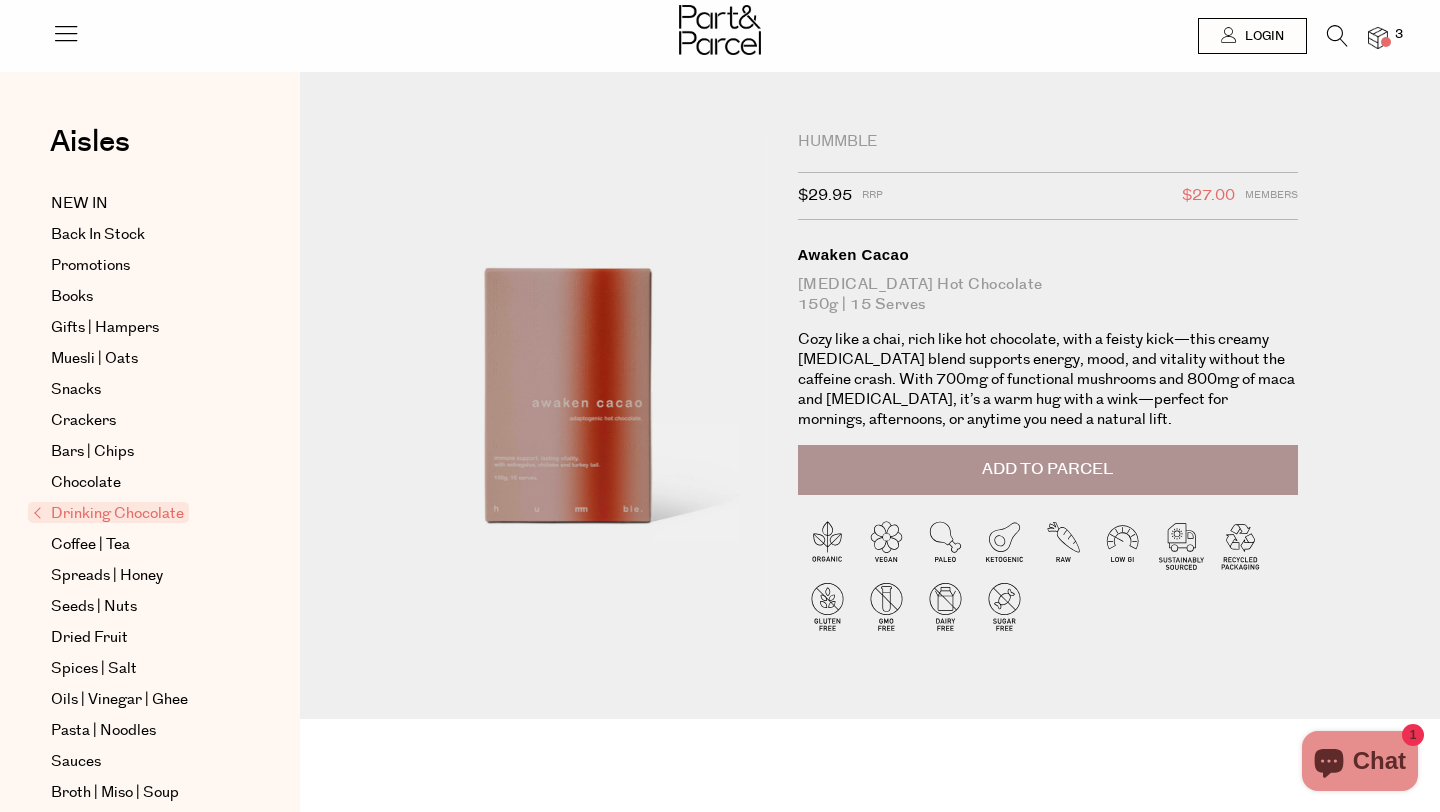 scroll, scrollTop: 0, scrollLeft: 0, axis: both 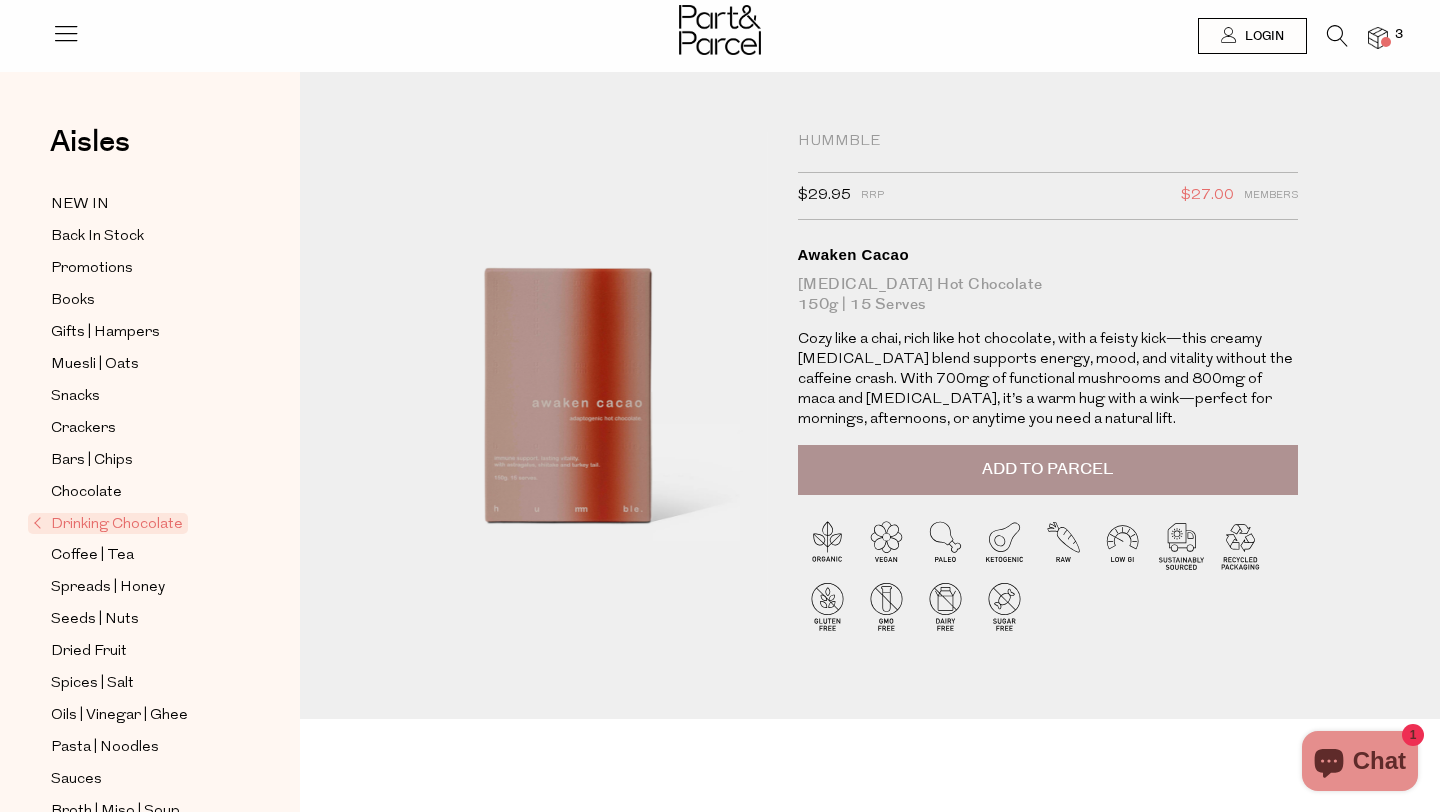 click on "Add to Parcel" at bounding box center [1047, 469] 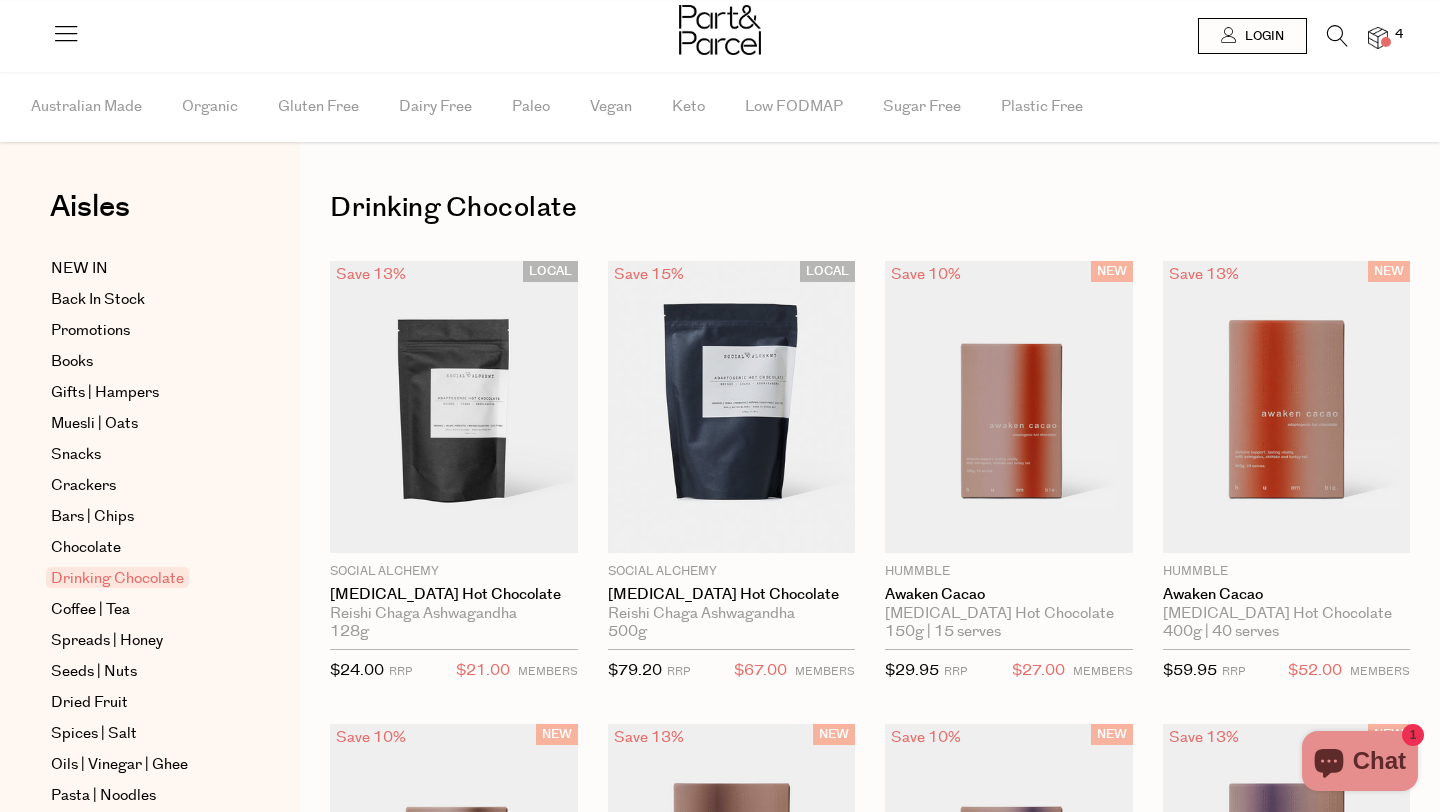 scroll, scrollTop: 173, scrollLeft: 0, axis: vertical 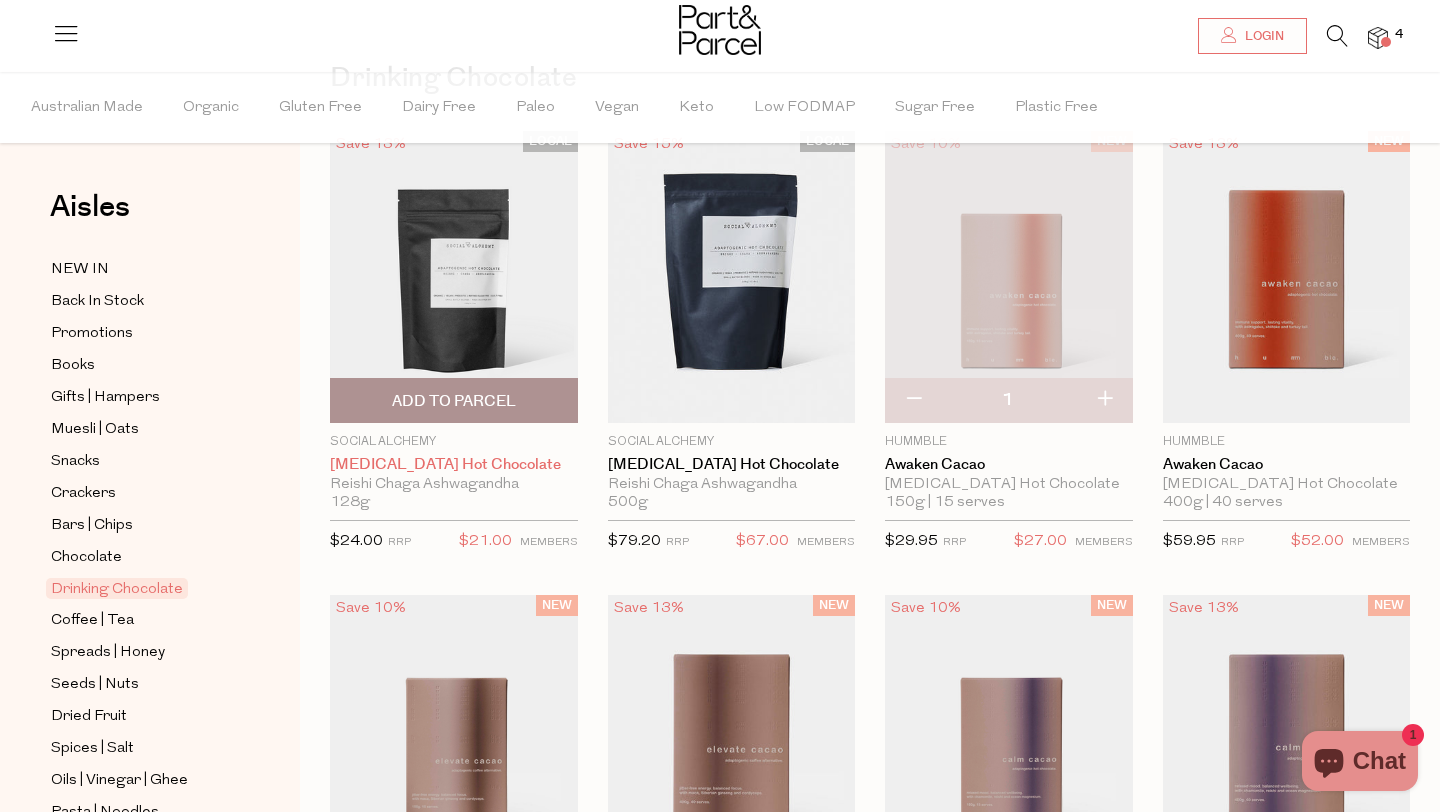 click on "[MEDICAL_DATA] Hot Chocolate" at bounding box center [454, 465] 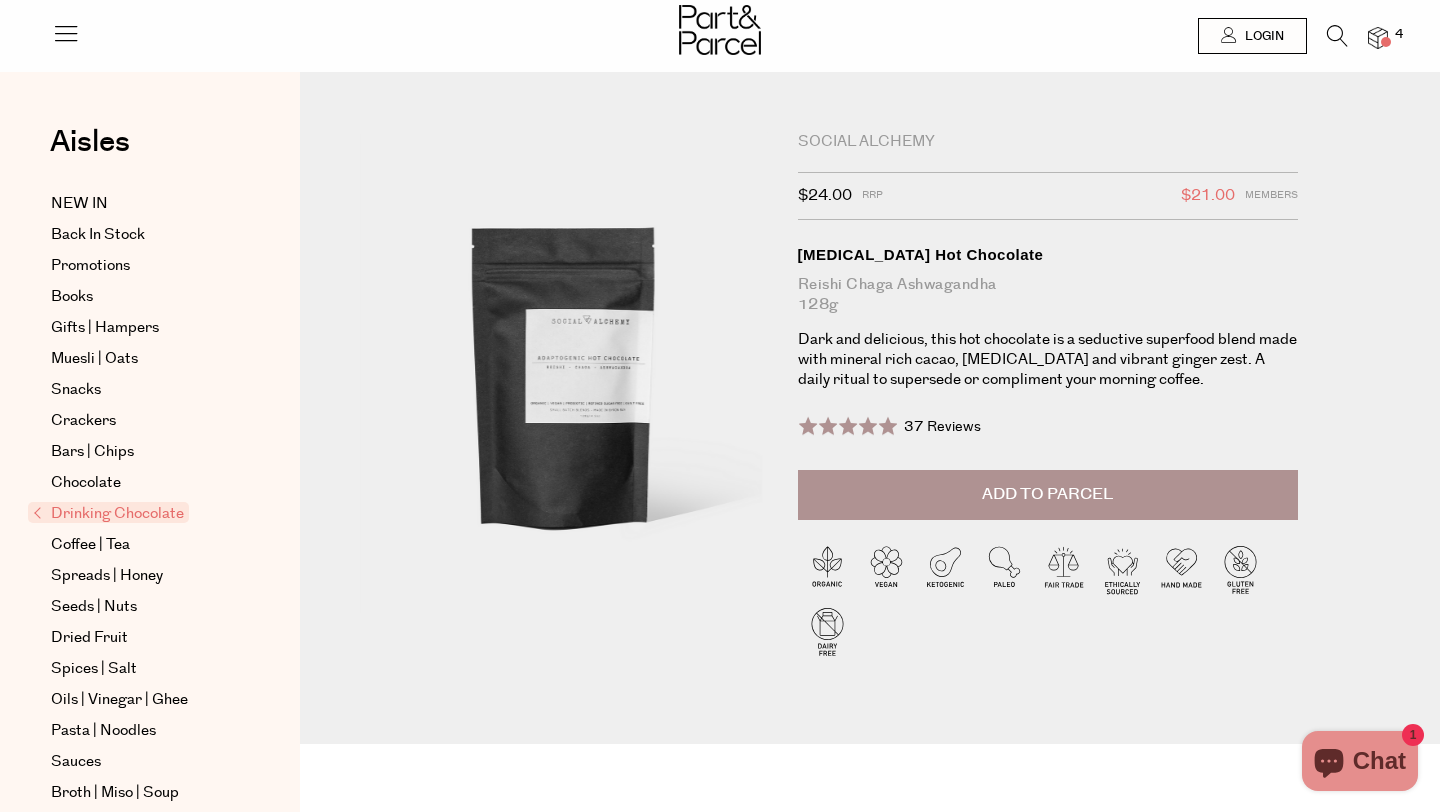 scroll, scrollTop: 0, scrollLeft: 0, axis: both 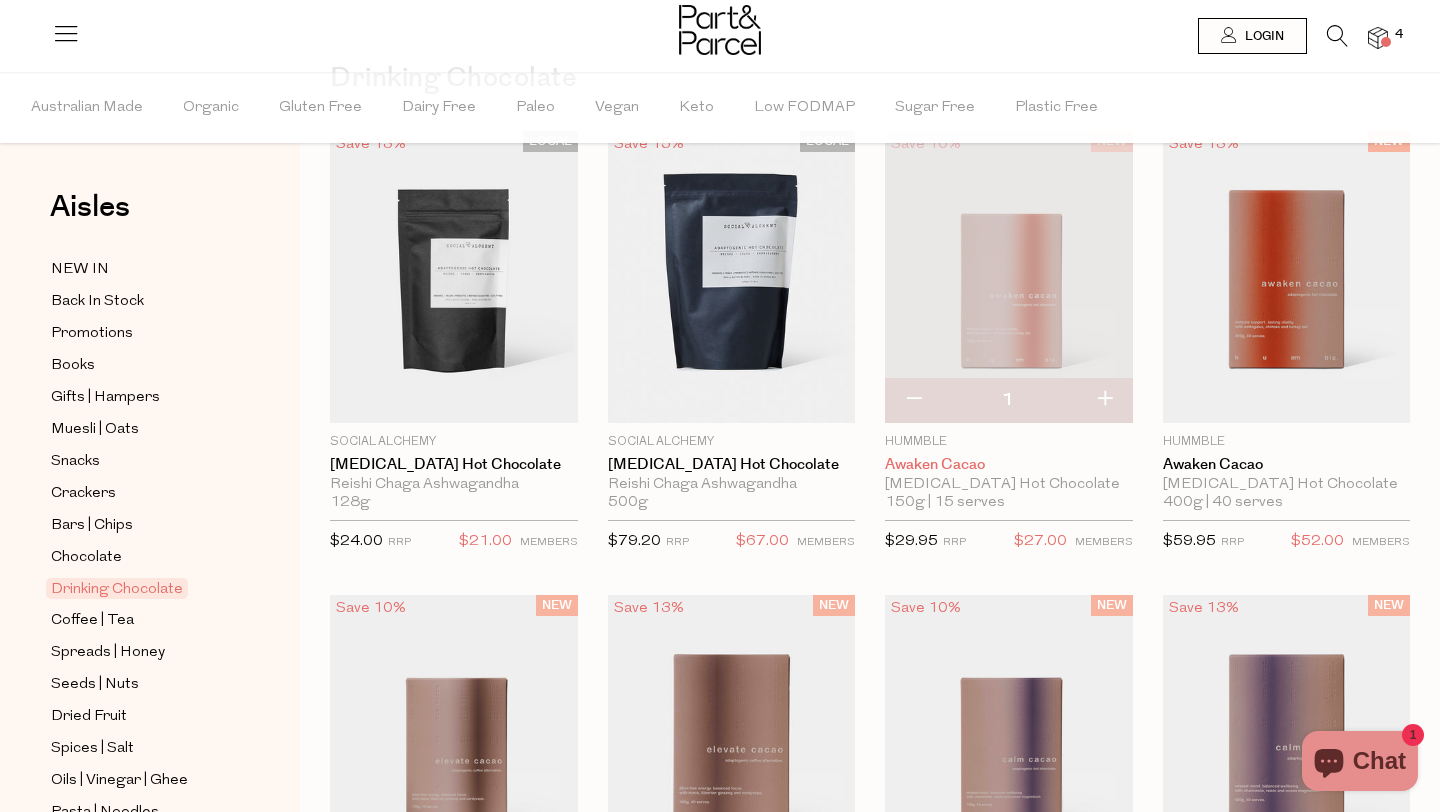click on "Awaken Cacao" at bounding box center (1009, 465) 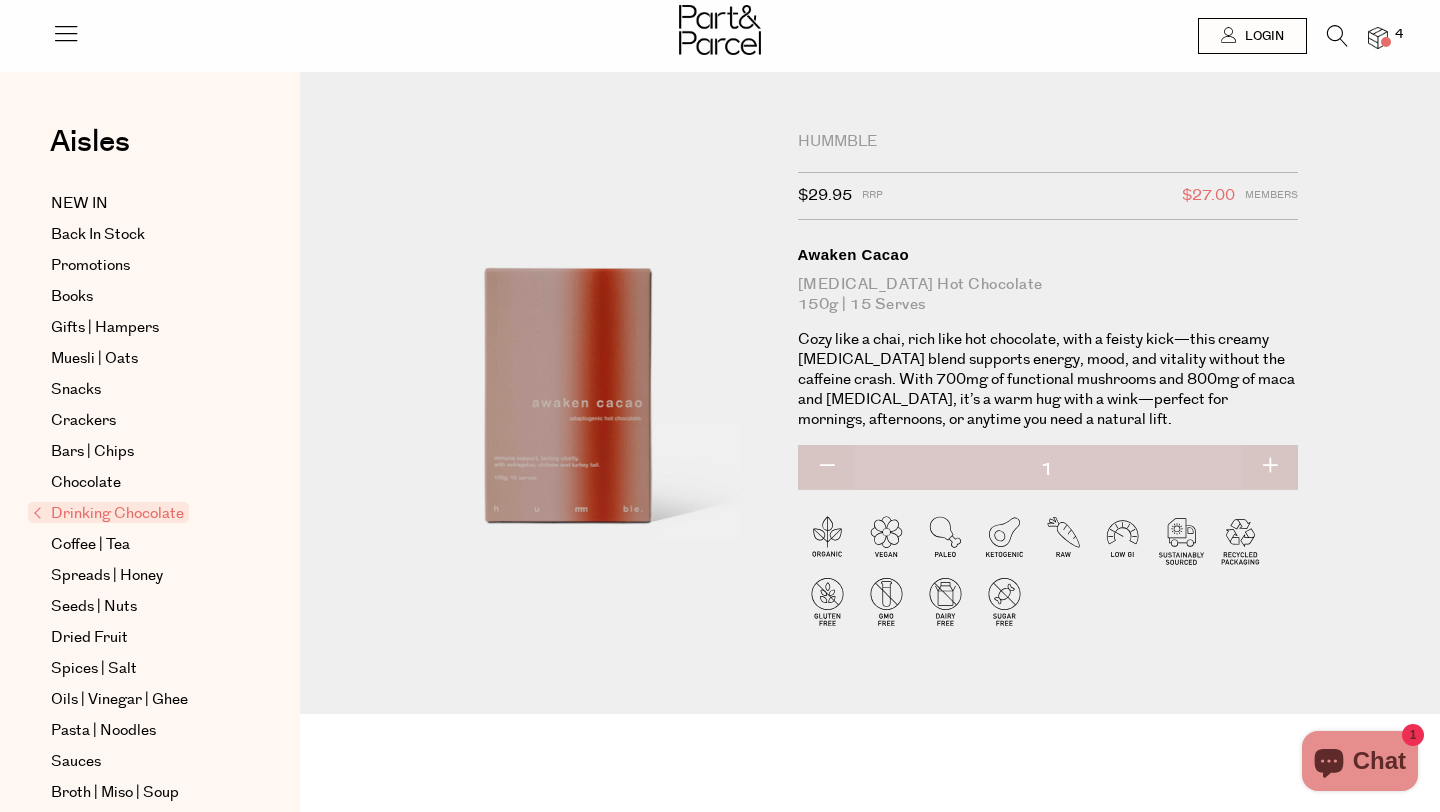 scroll, scrollTop: 0, scrollLeft: 0, axis: both 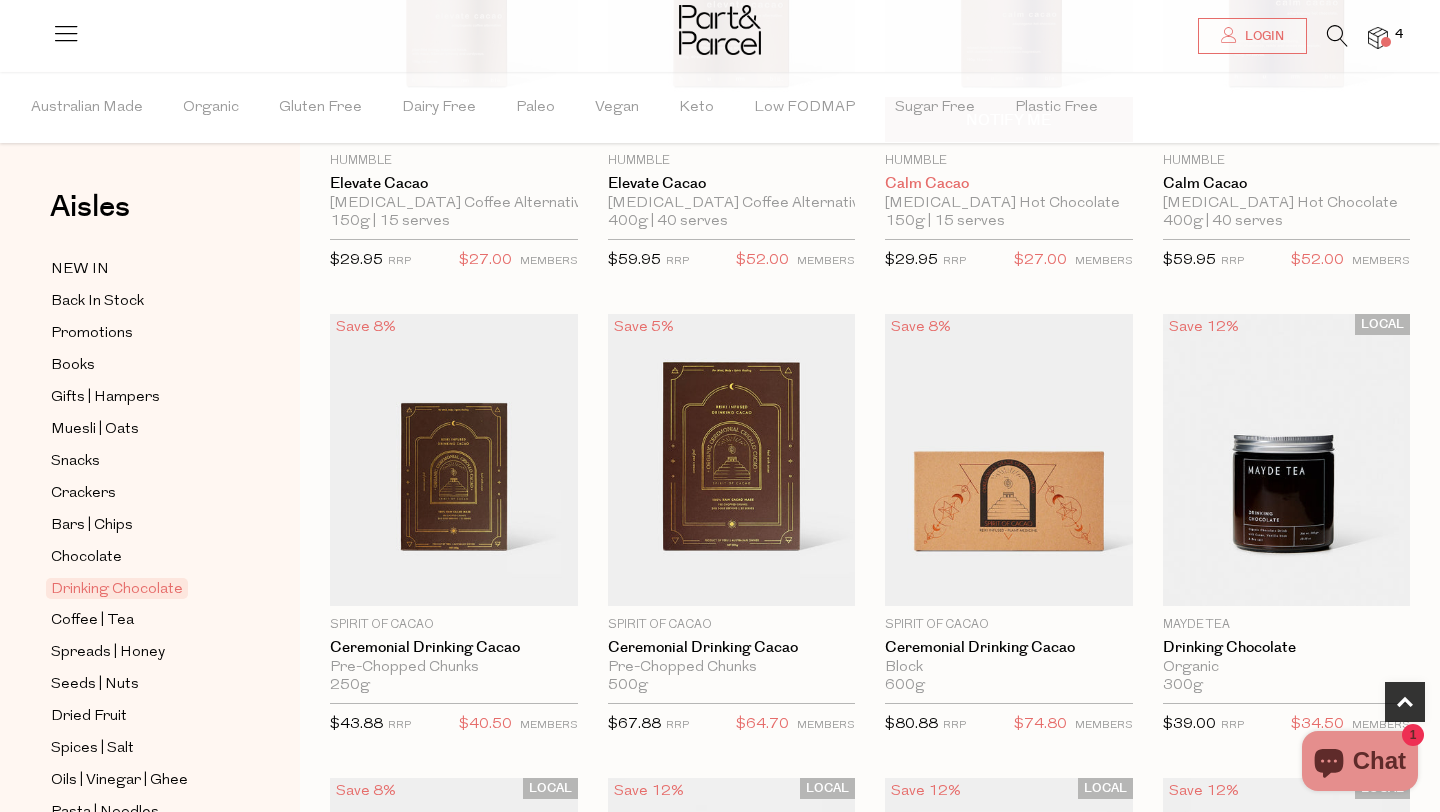 click on "Calm Cacao" at bounding box center [1009, 184] 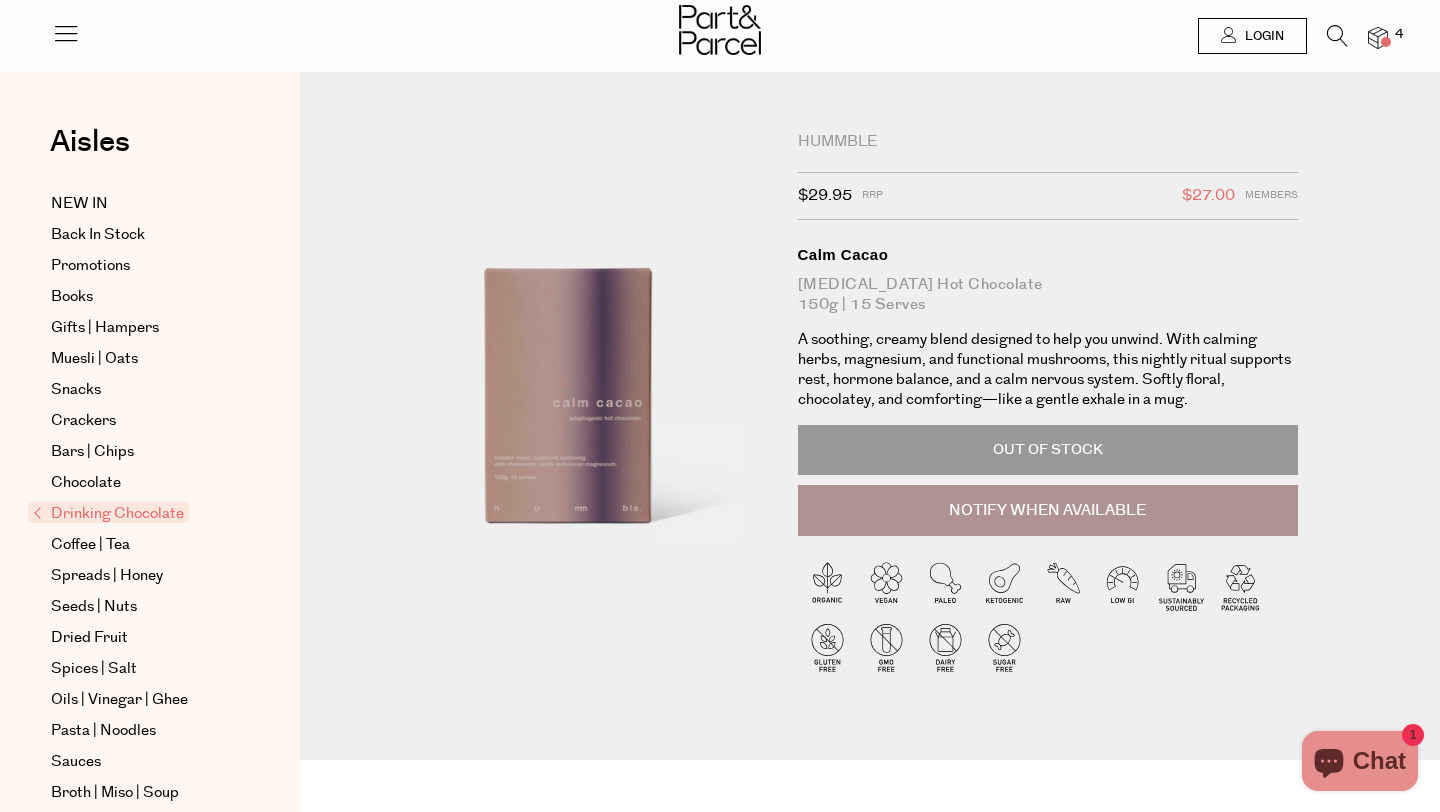 scroll, scrollTop: 0, scrollLeft: 0, axis: both 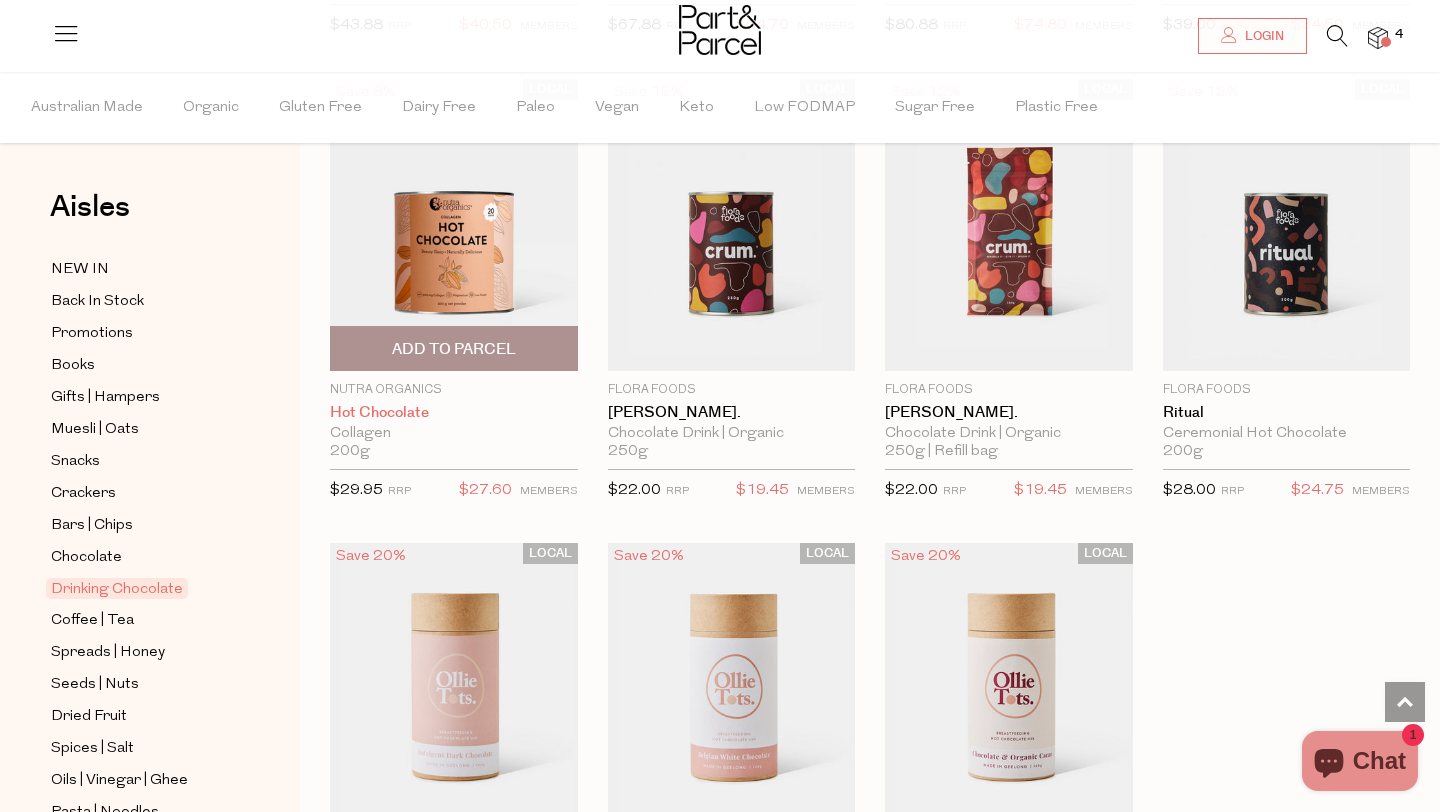 click on "Hot Chocolate" at bounding box center [454, 413] 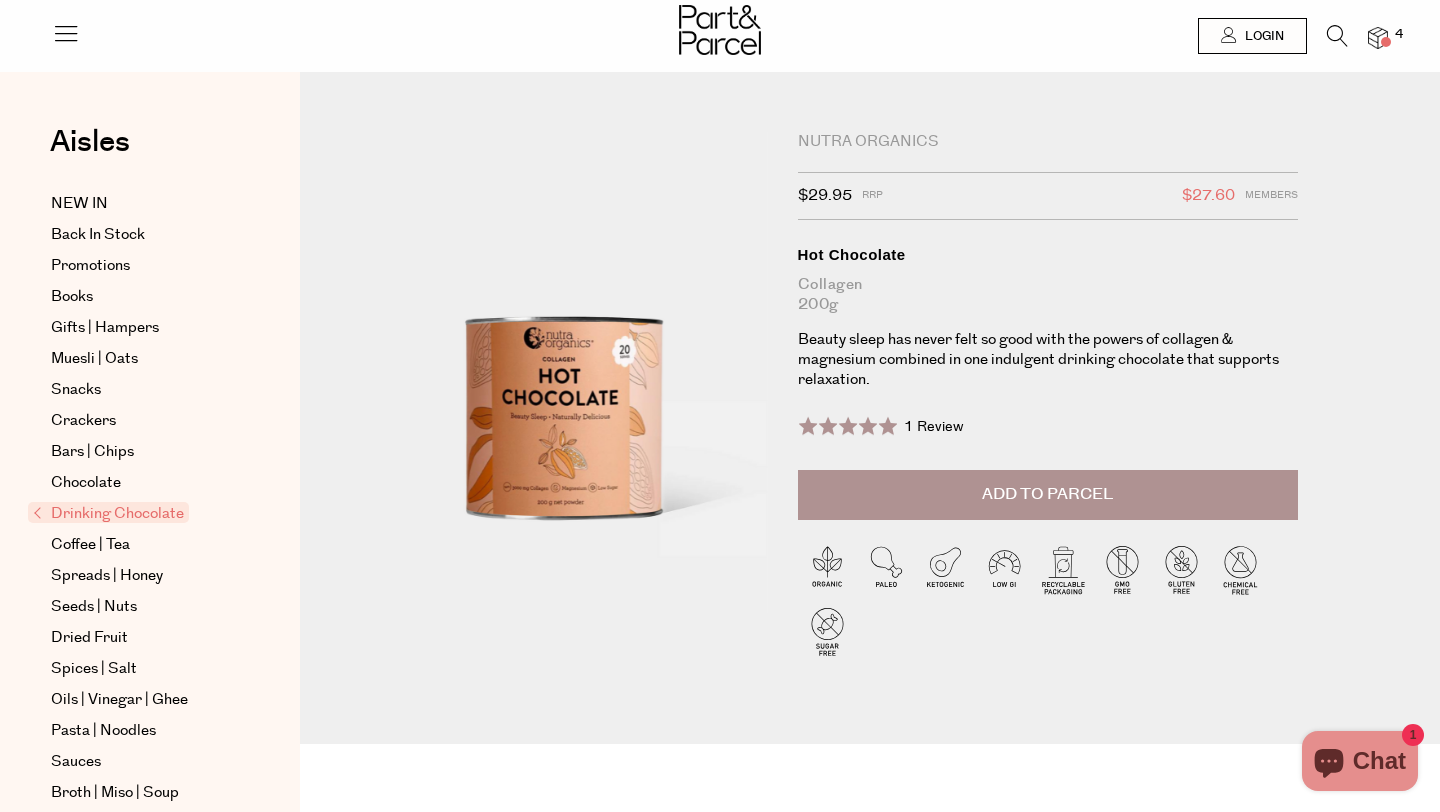 scroll, scrollTop: 0, scrollLeft: 0, axis: both 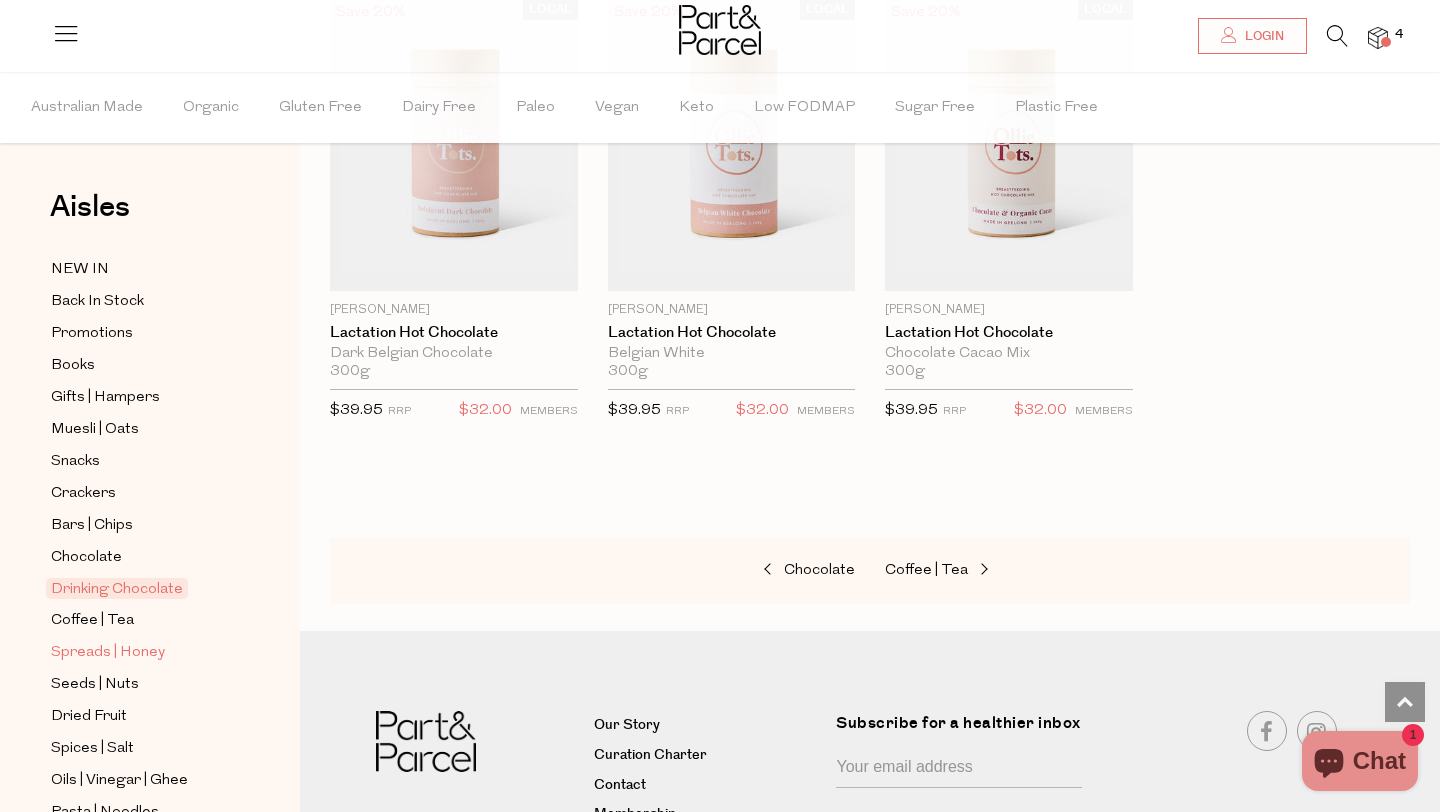 click on "Spreads | Honey" at bounding box center (108, 653) 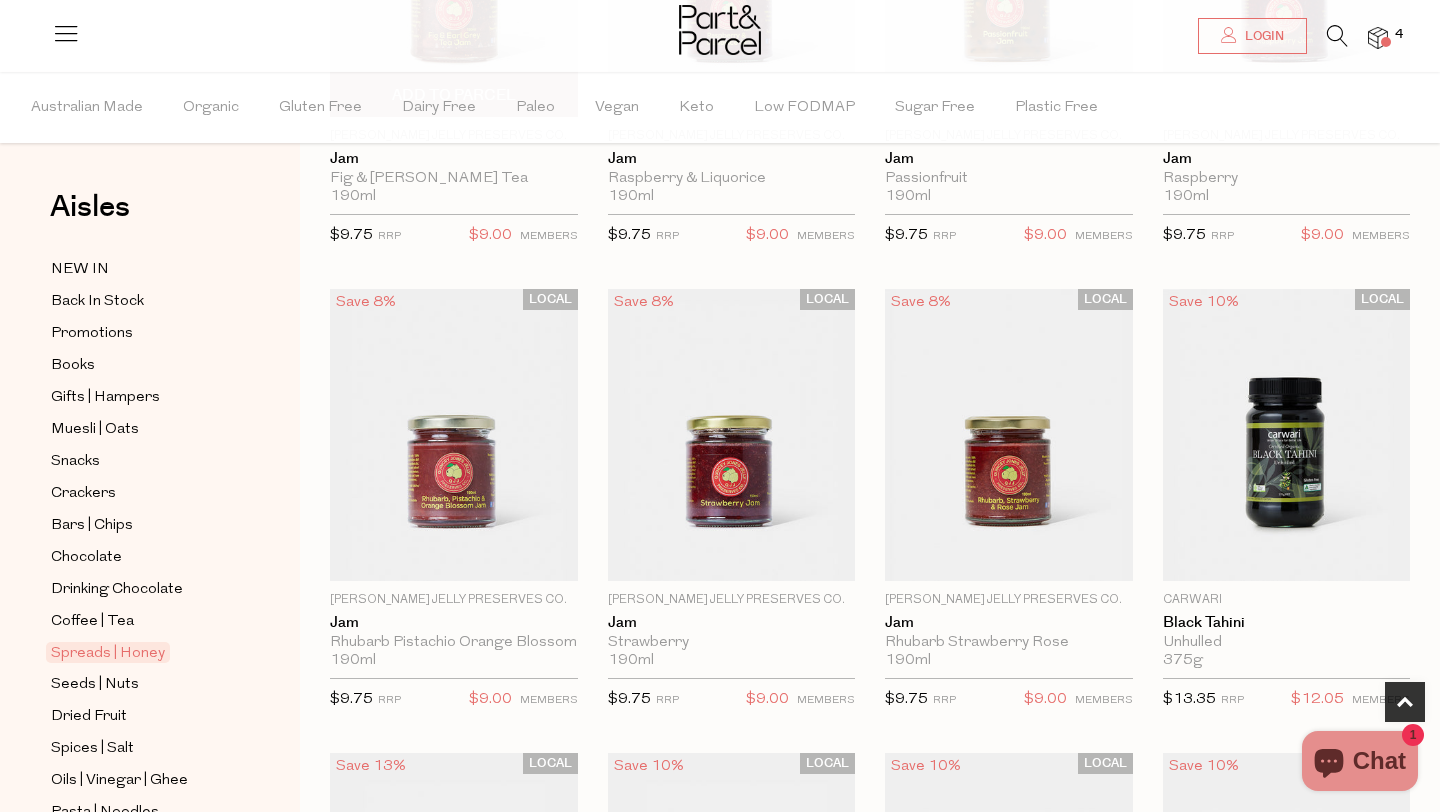 scroll, scrollTop: 438, scrollLeft: 0, axis: vertical 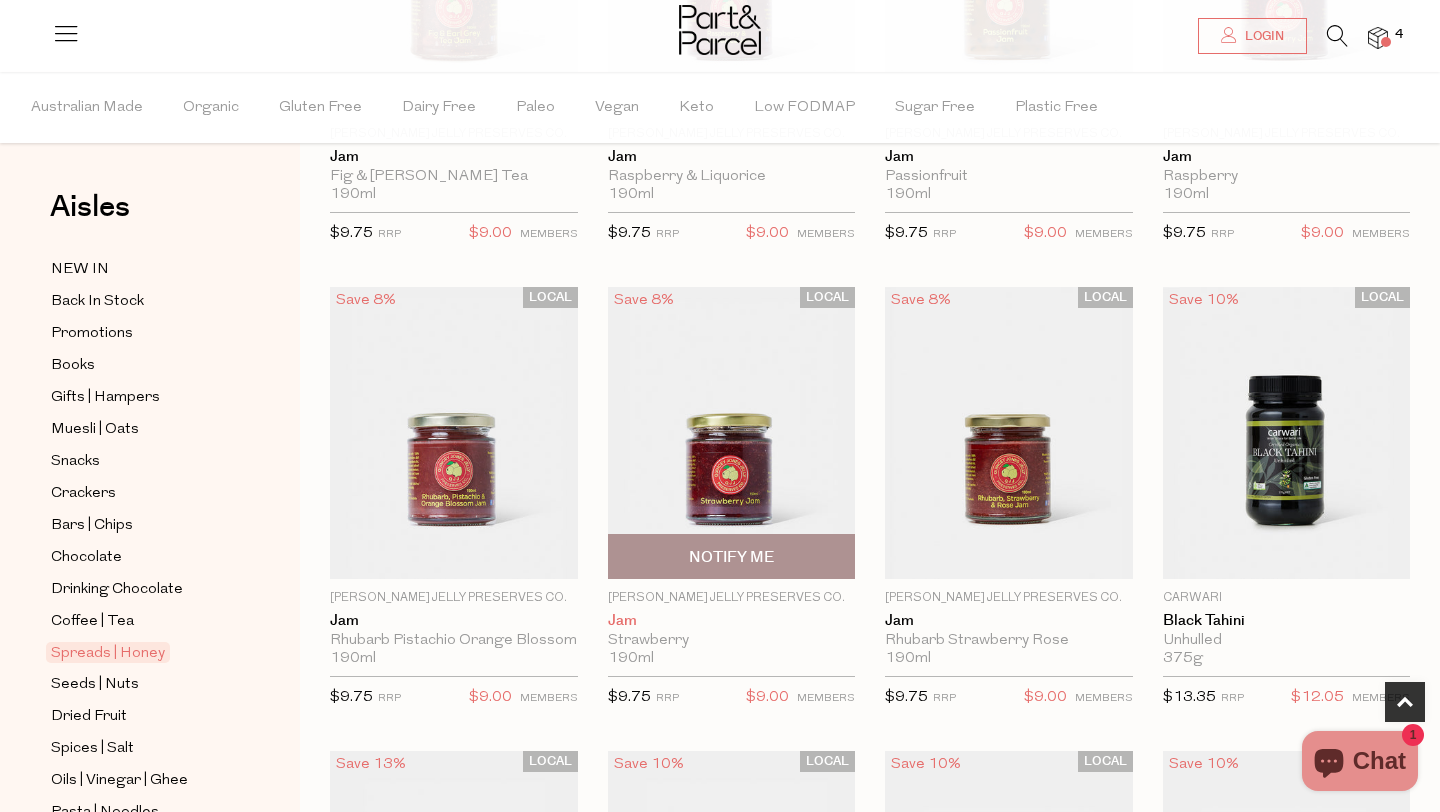 click on "Jam" at bounding box center [732, 621] 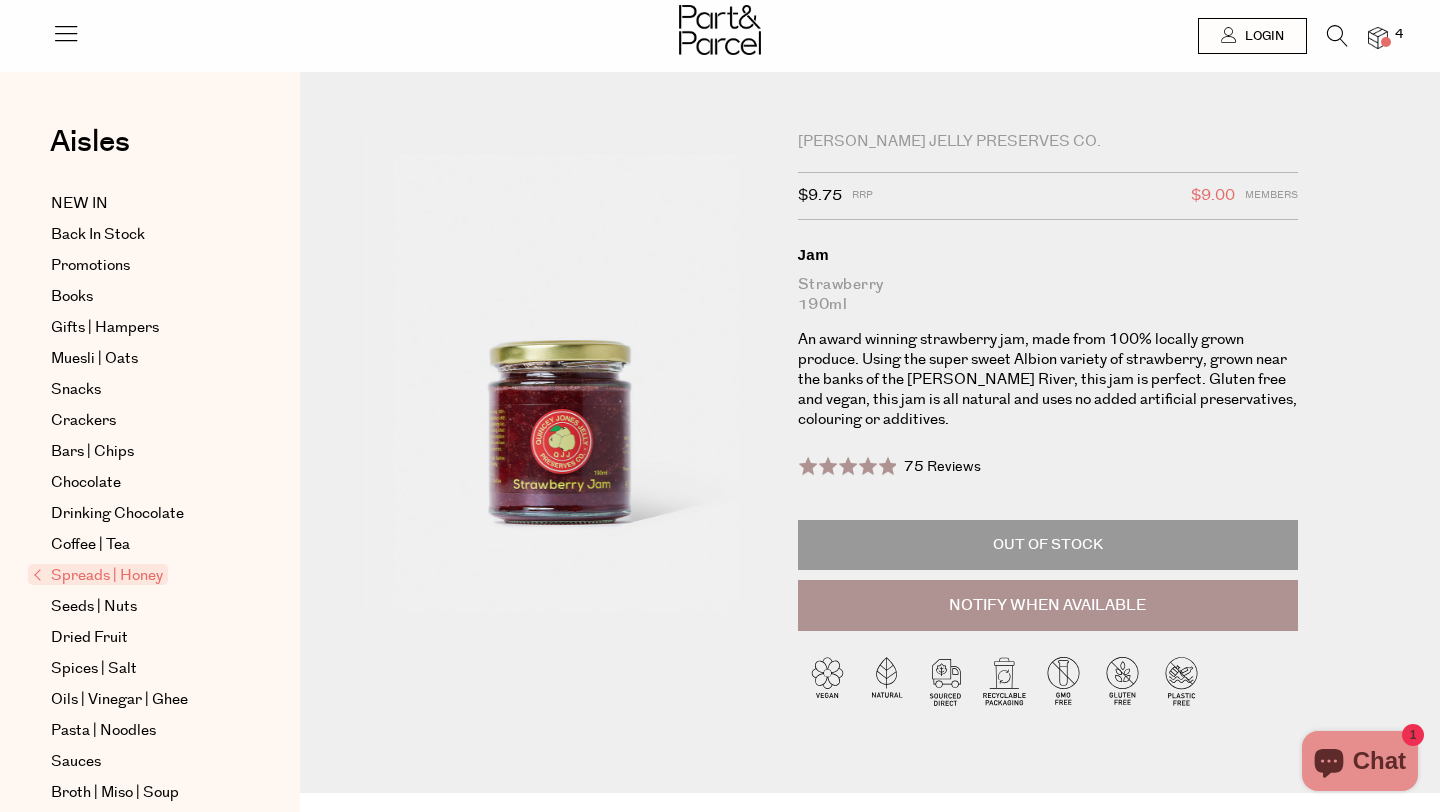 scroll, scrollTop: 0, scrollLeft: 0, axis: both 